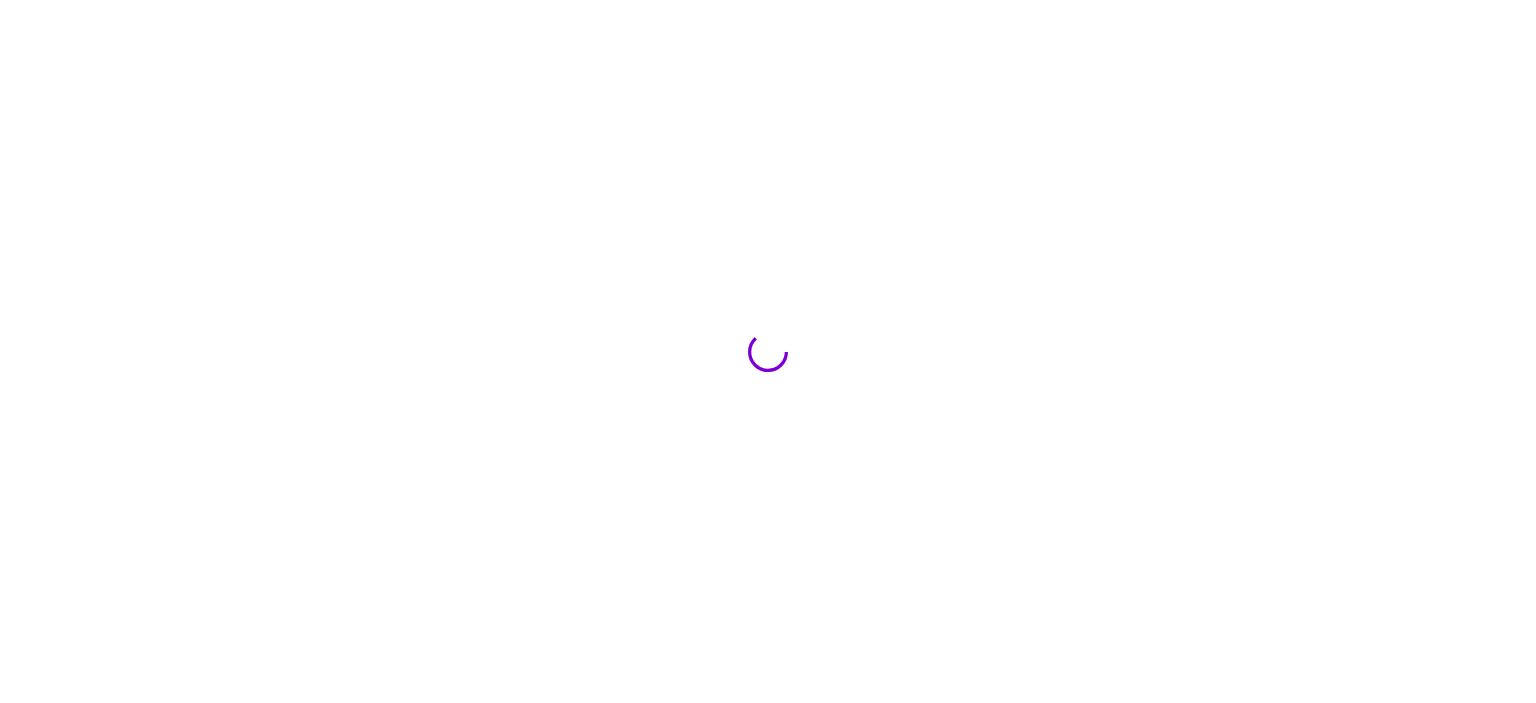 scroll, scrollTop: 0, scrollLeft: 0, axis: both 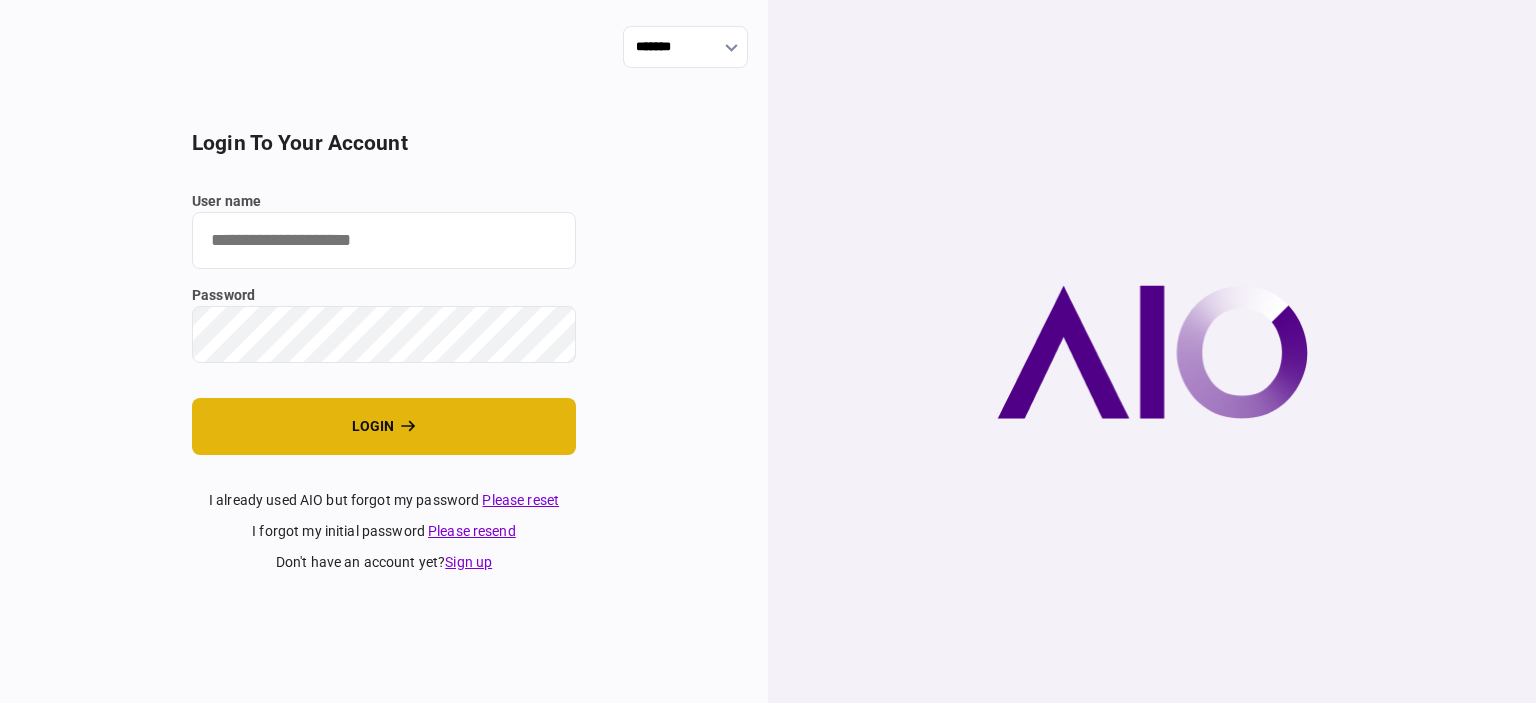 type on "****" 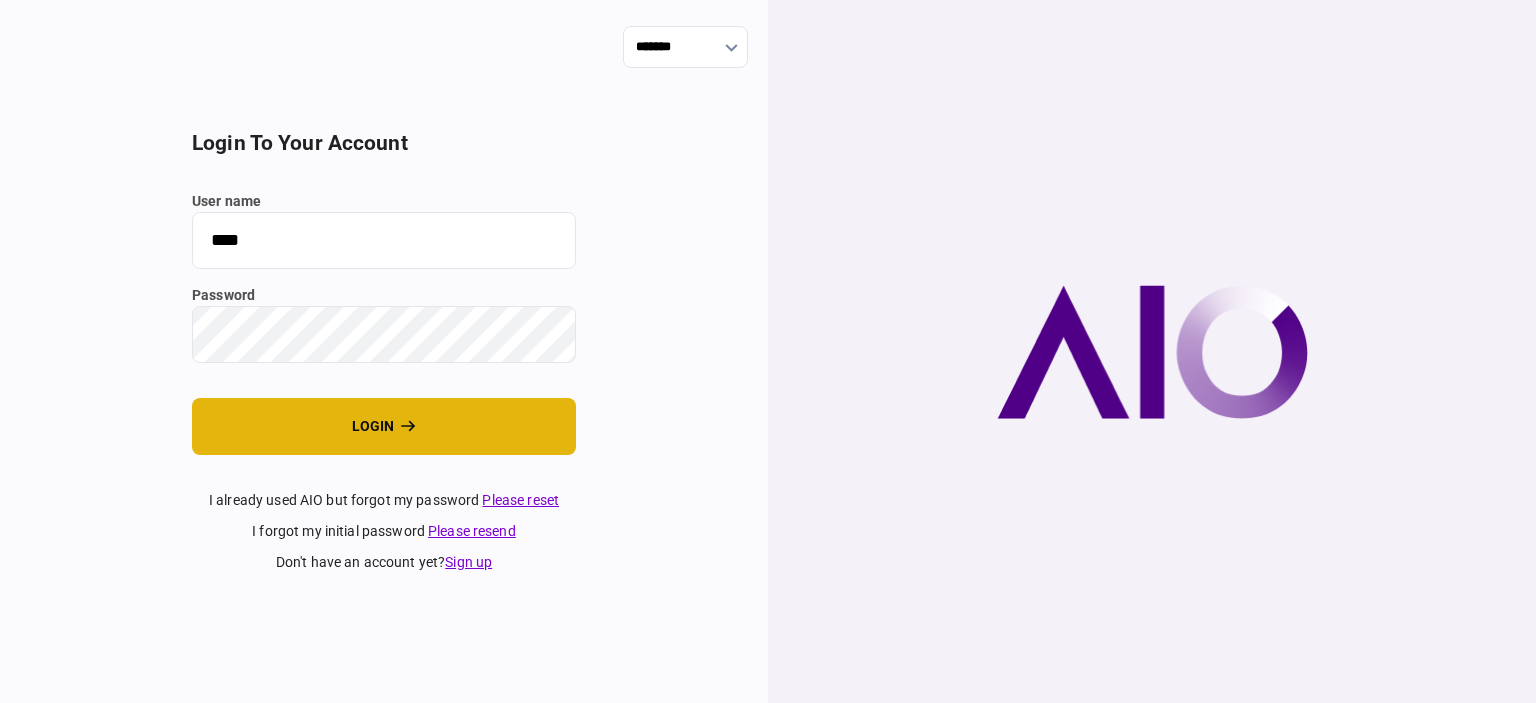 click on "login" at bounding box center [384, 426] 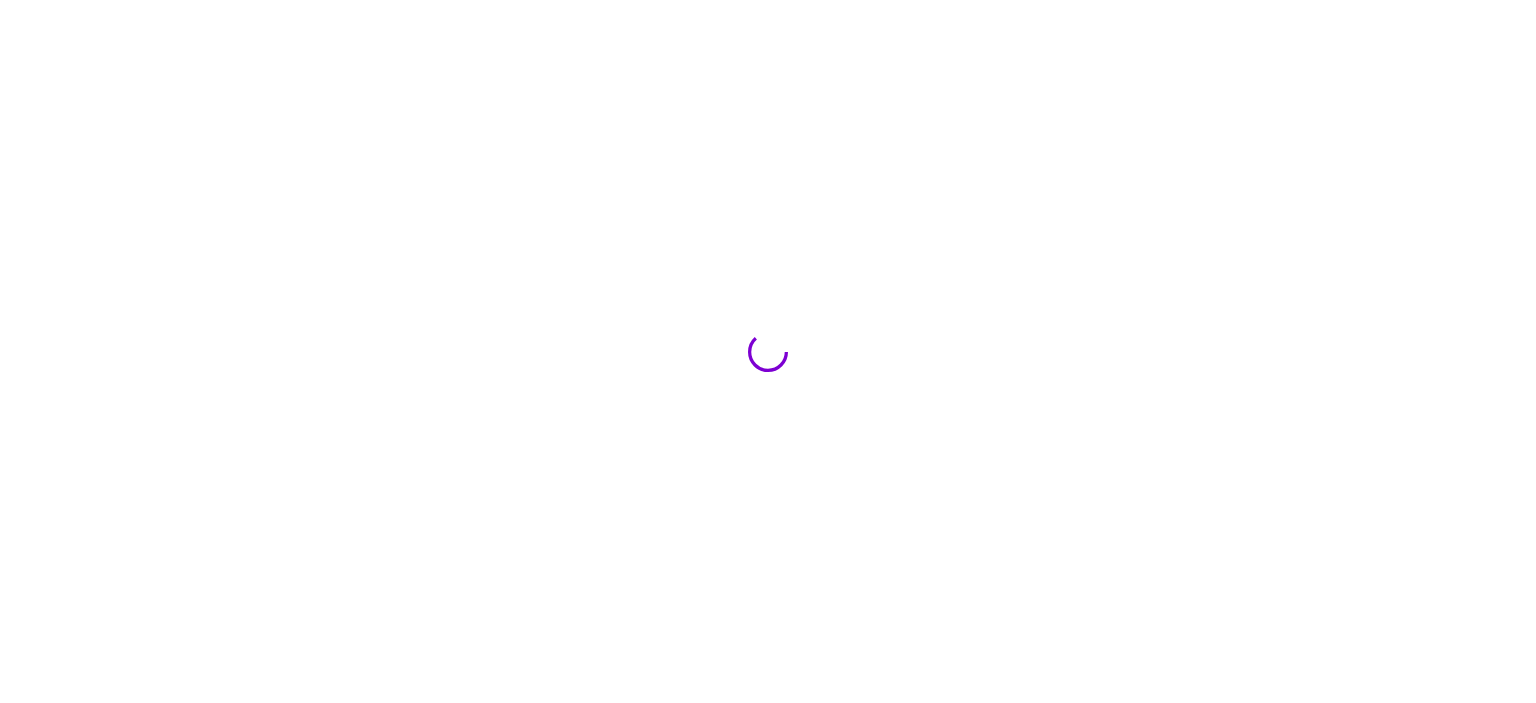 scroll, scrollTop: 0, scrollLeft: 0, axis: both 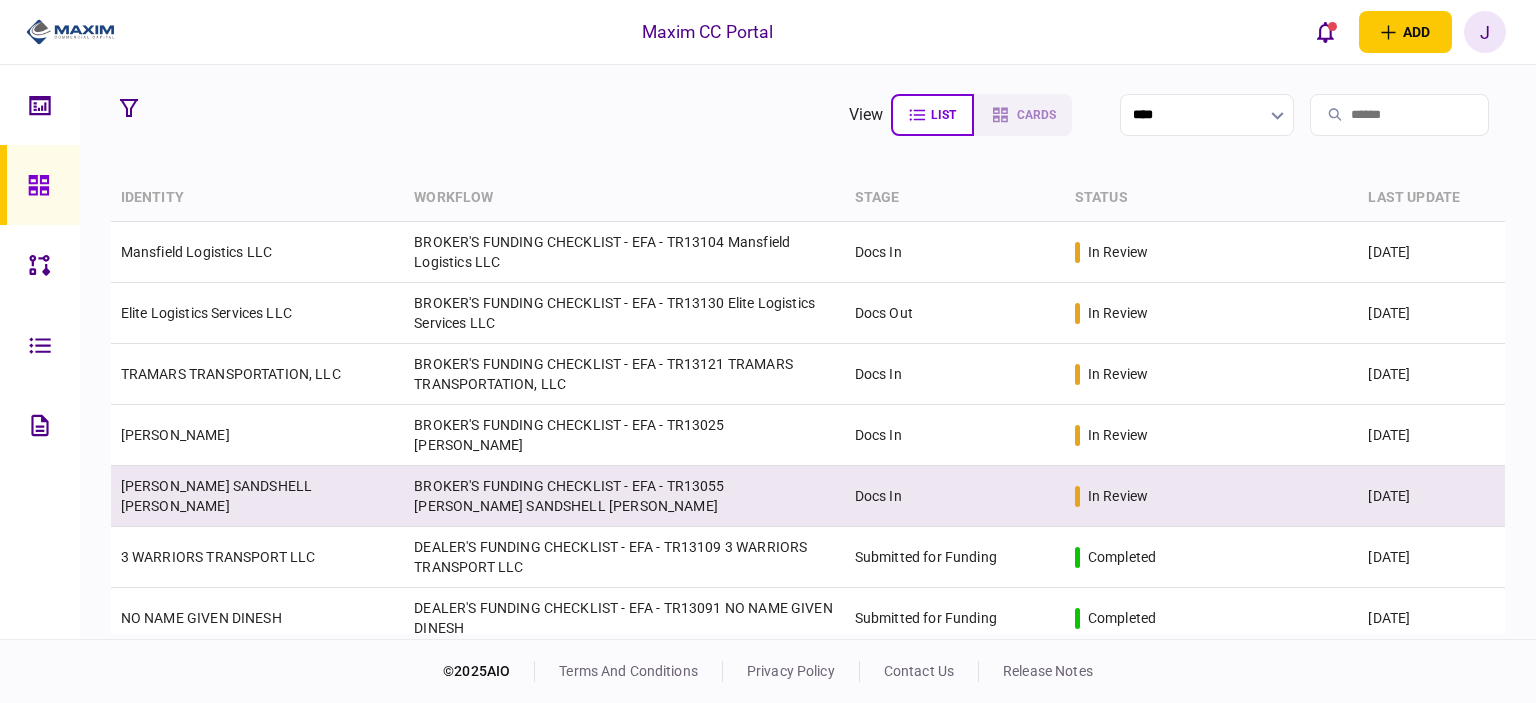 click on "[PERSON_NAME] SANDSHELL [PERSON_NAME]" at bounding box center [216, 496] 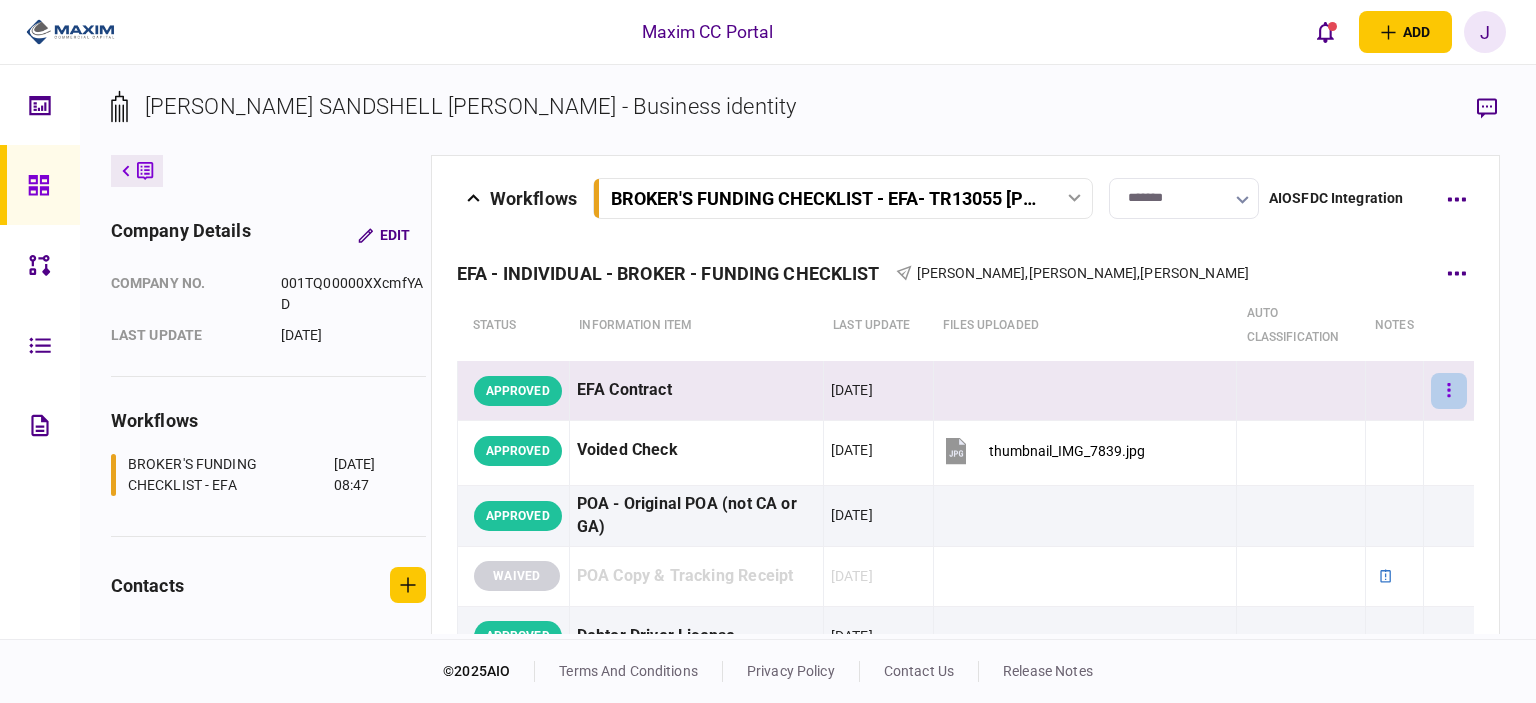 click at bounding box center [1449, 391] 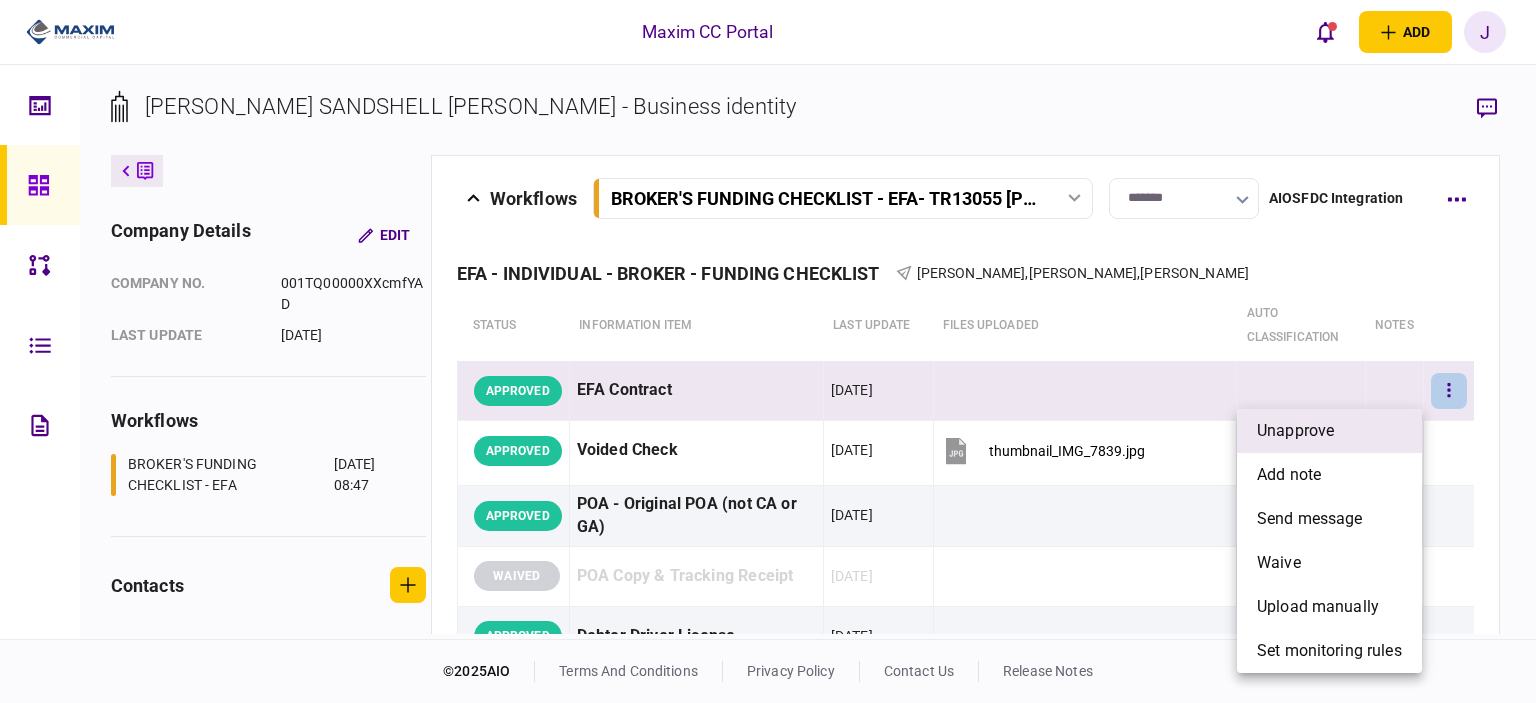 click on "unapprove" at bounding box center [1329, 431] 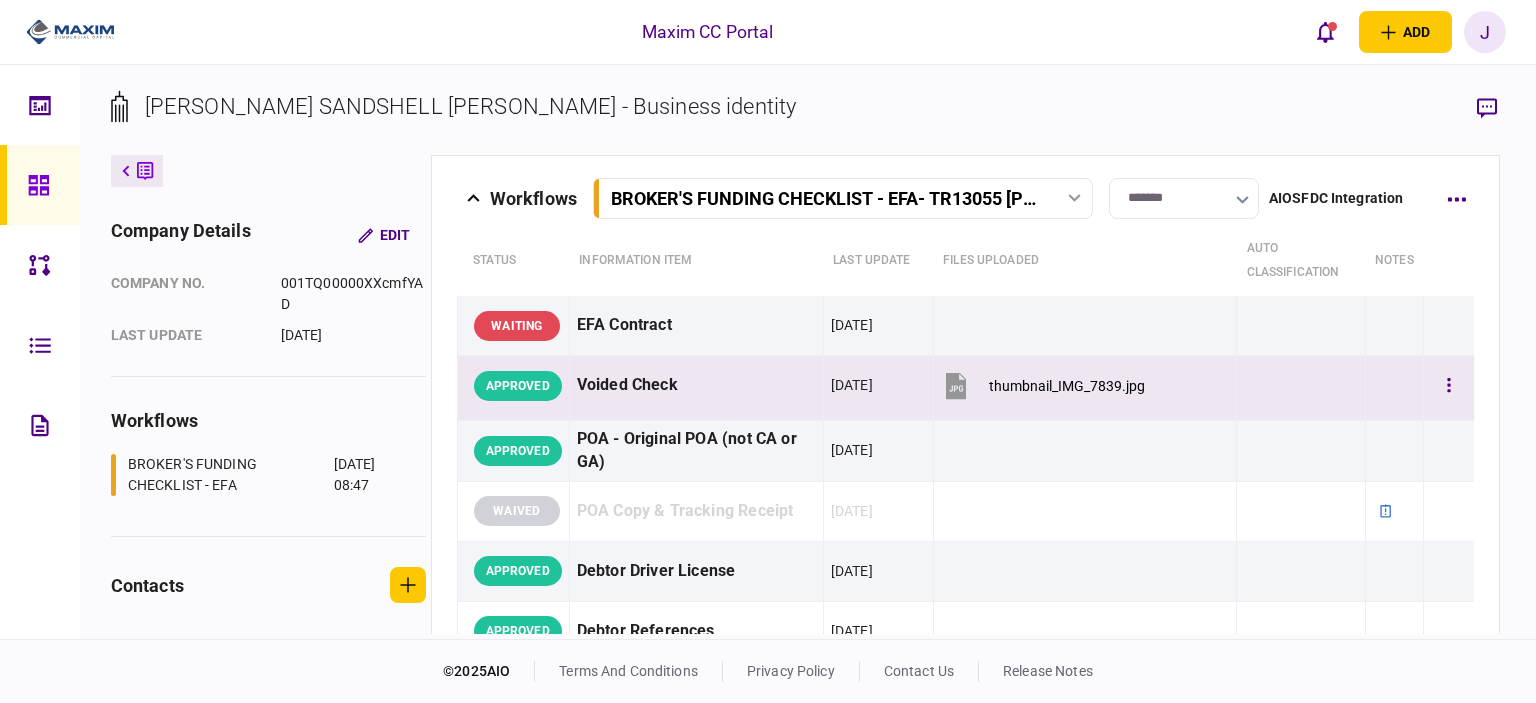 scroll, scrollTop: 100, scrollLeft: 0, axis: vertical 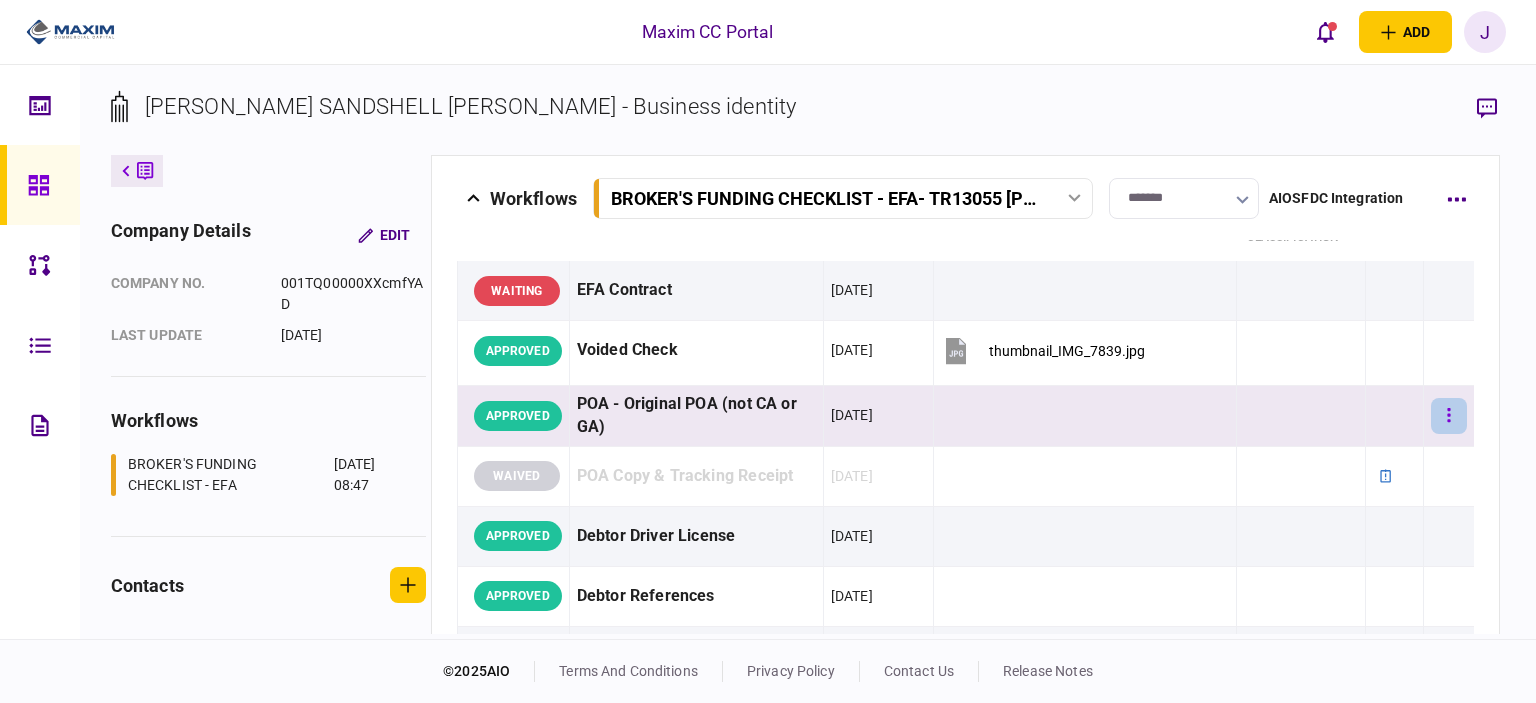 click at bounding box center (1449, 416) 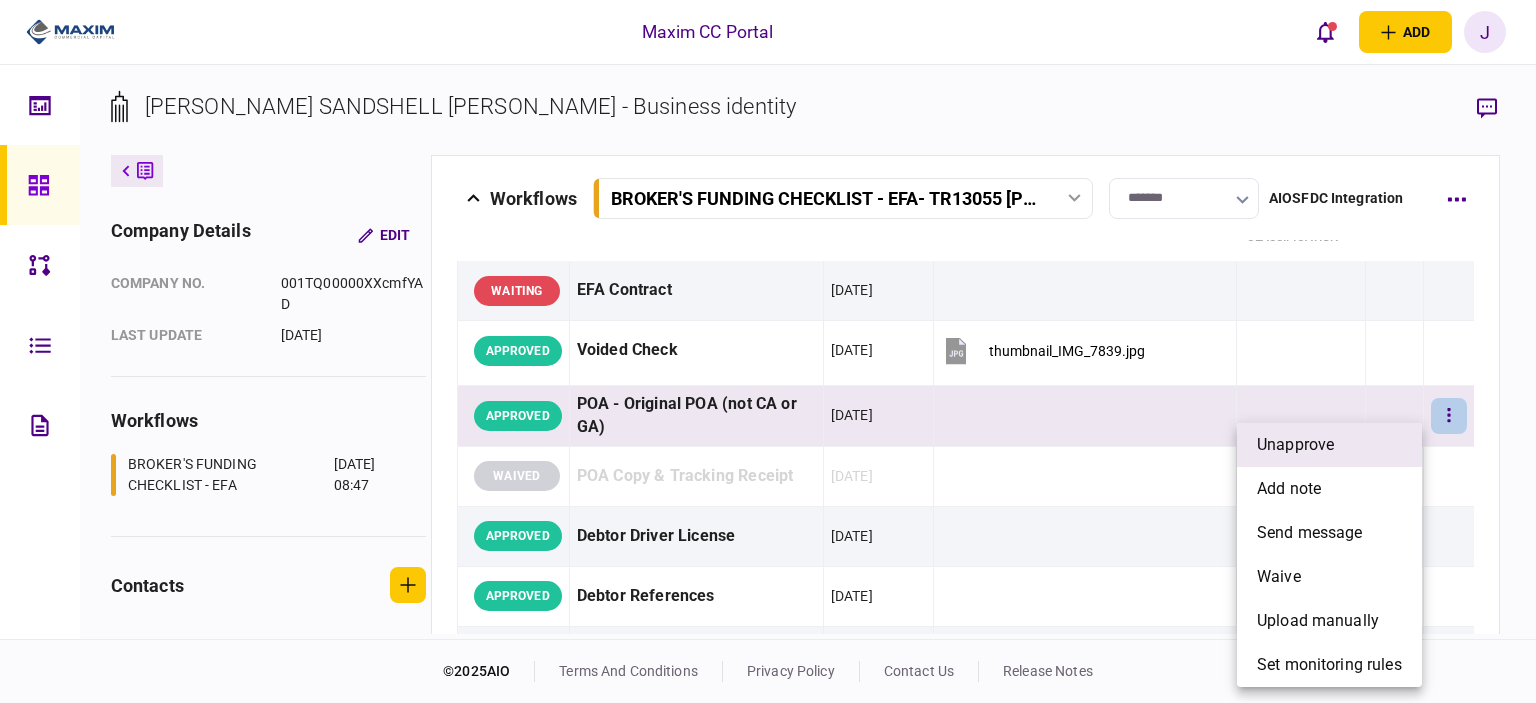 click on "unapprove" at bounding box center [1329, 445] 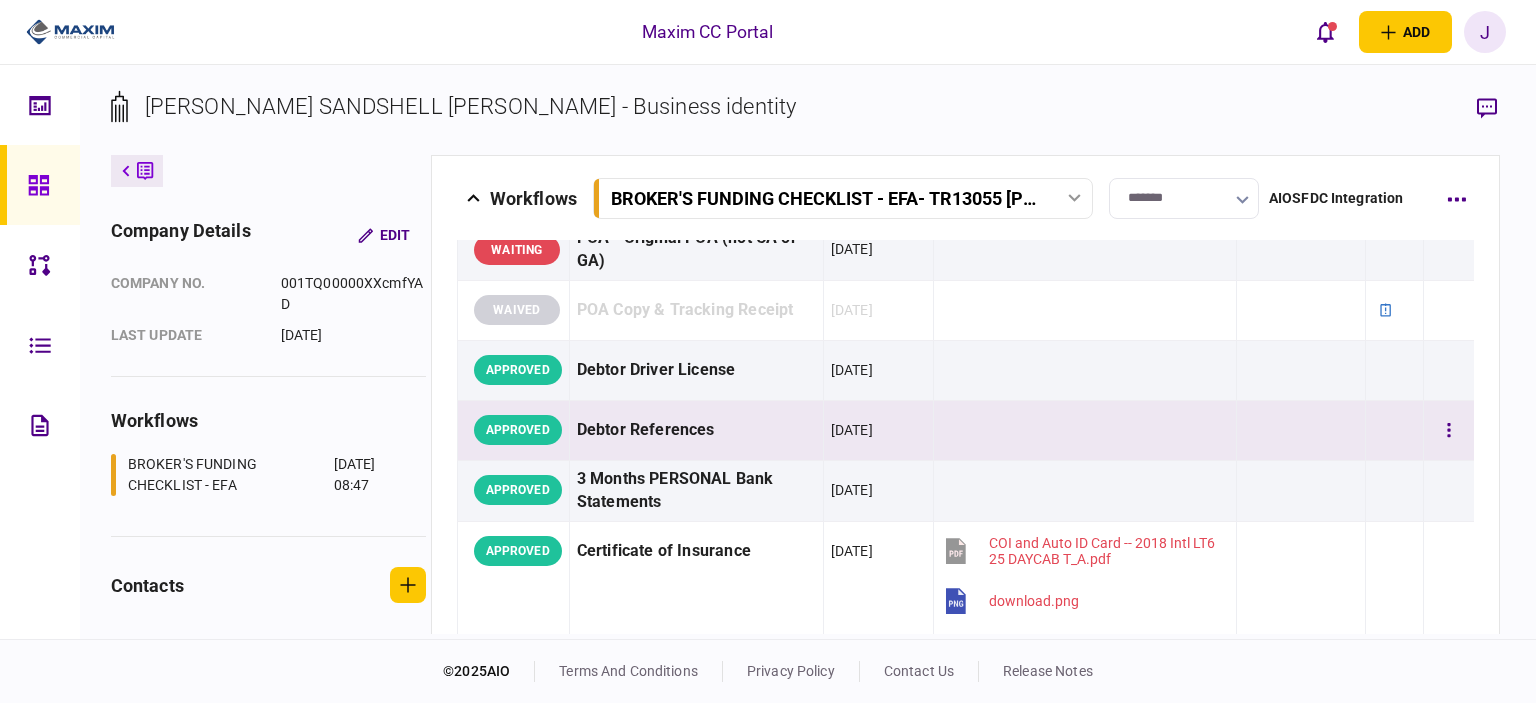 scroll, scrollTop: 400, scrollLeft: 0, axis: vertical 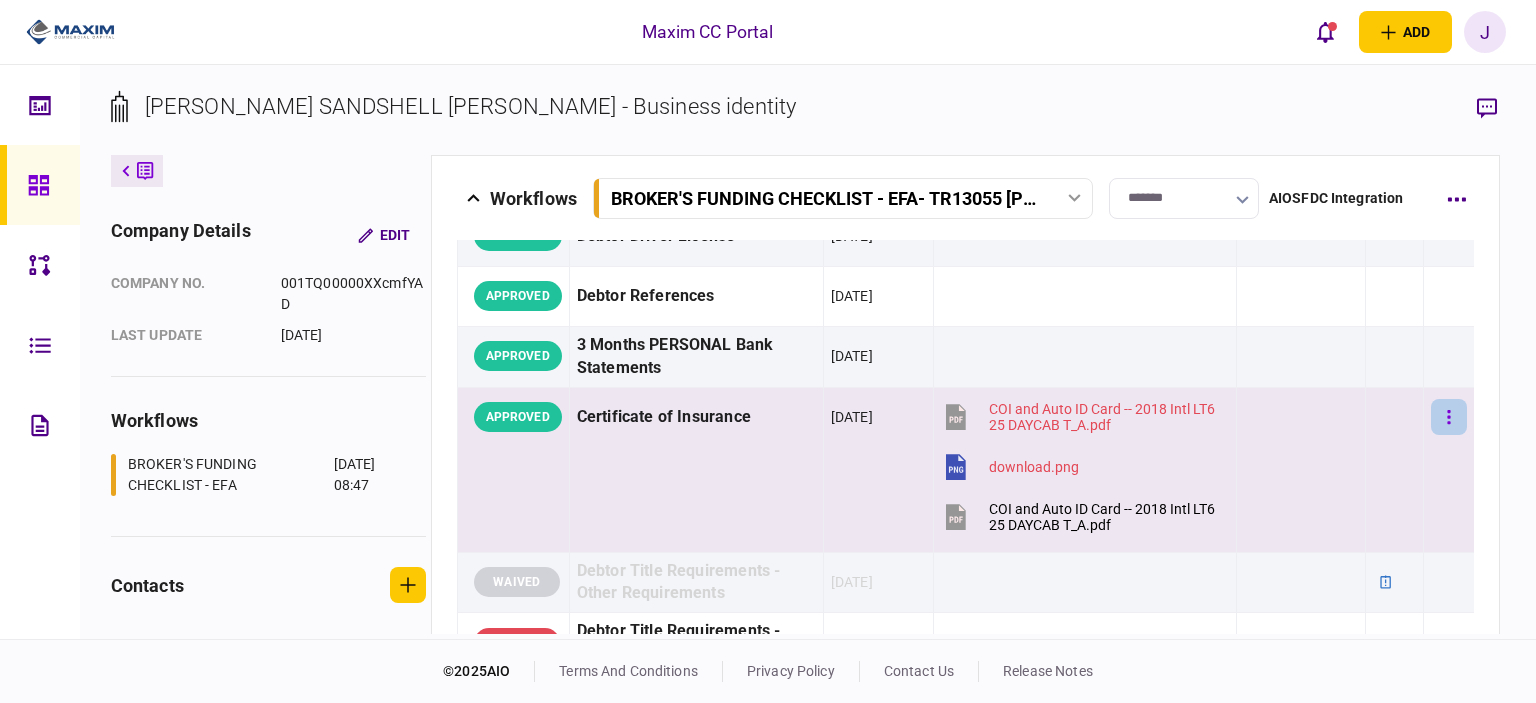 click 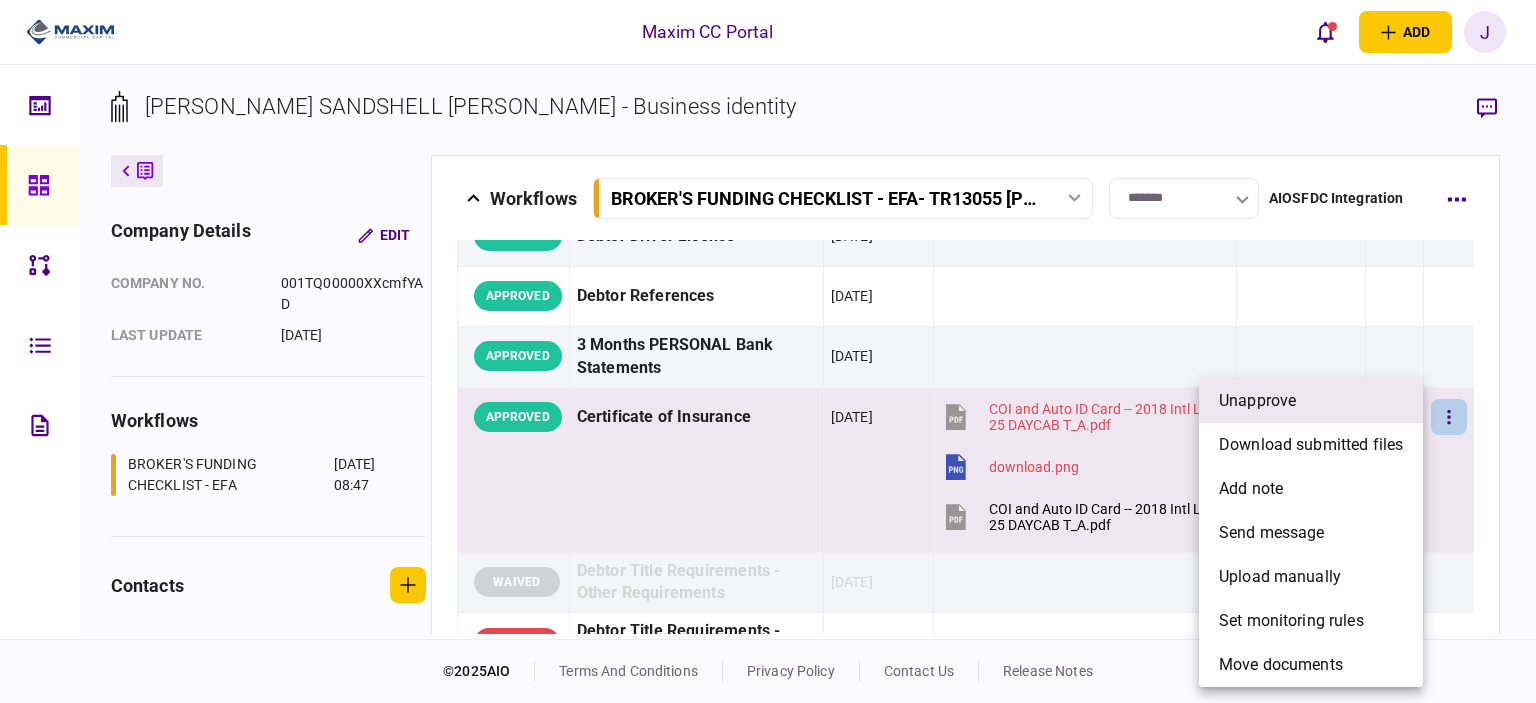 click on "unapprove" at bounding box center [1257, 401] 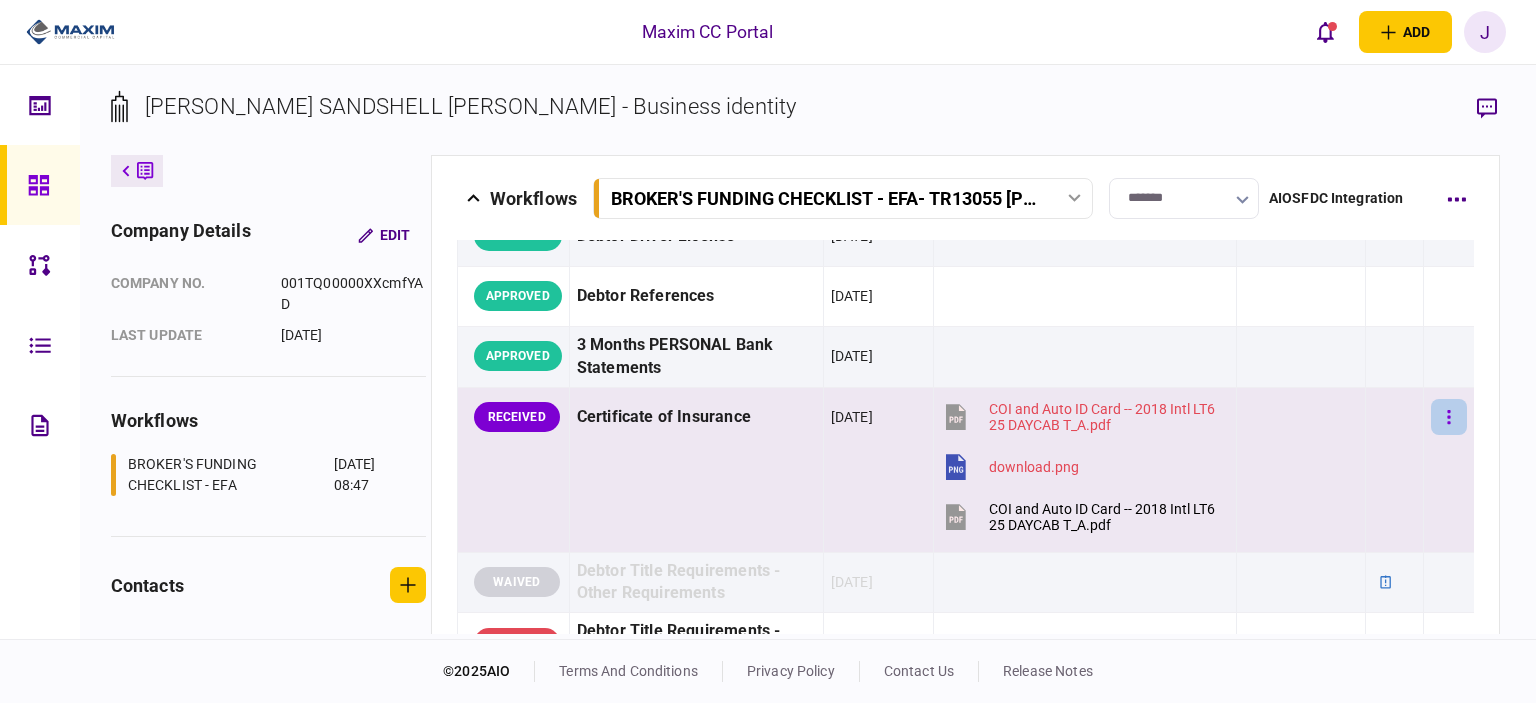 click at bounding box center (1449, 417) 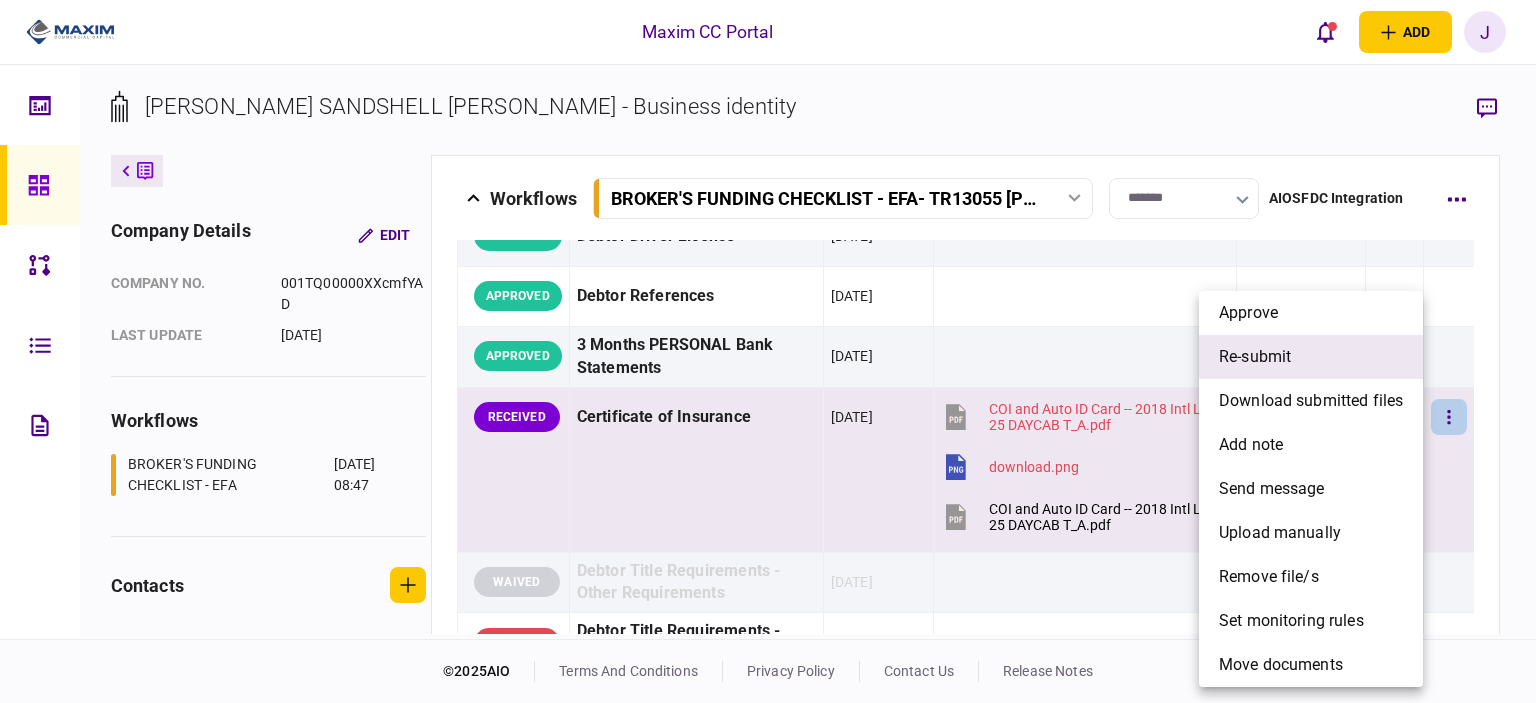 click on "re-submit" at bounding box center (1311, 357) 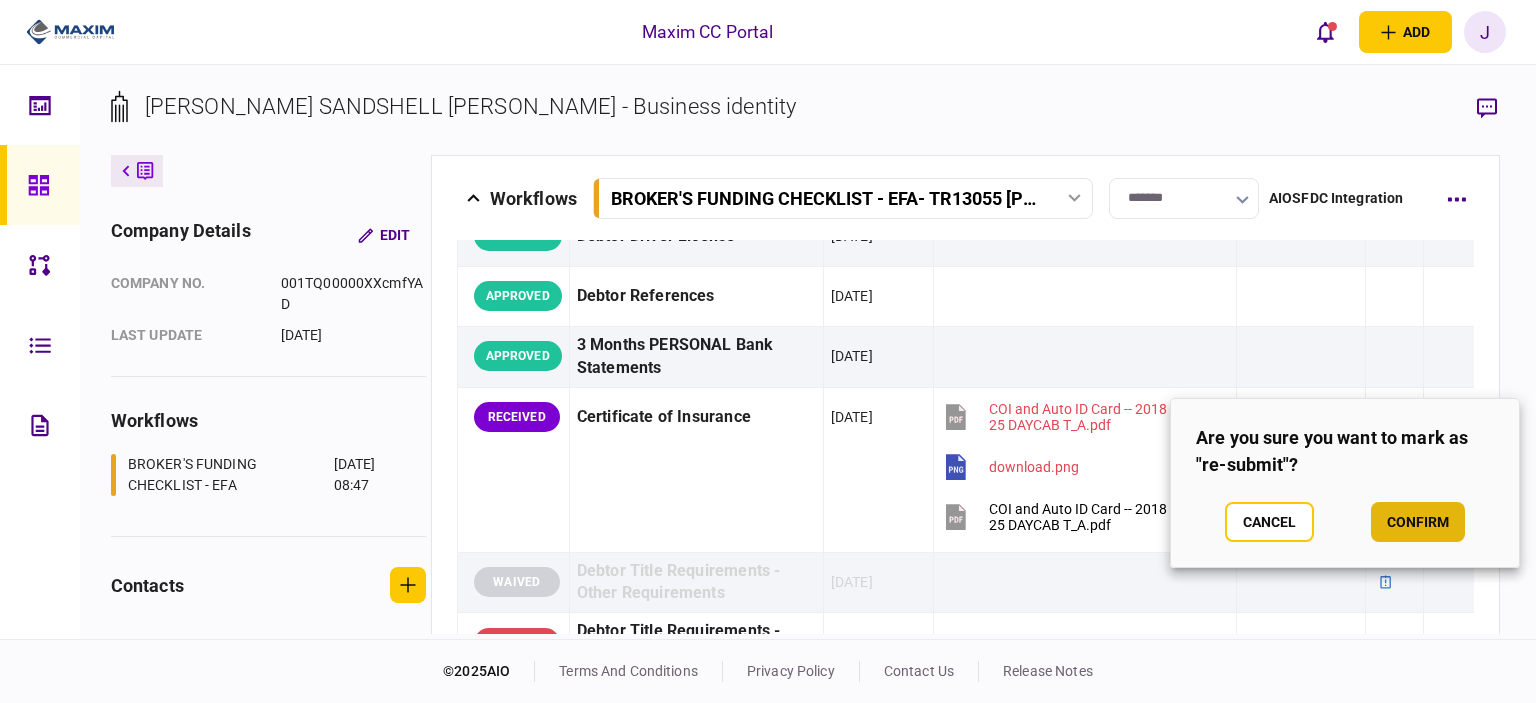 click on "confirm" at bounding box center [1418, 522] 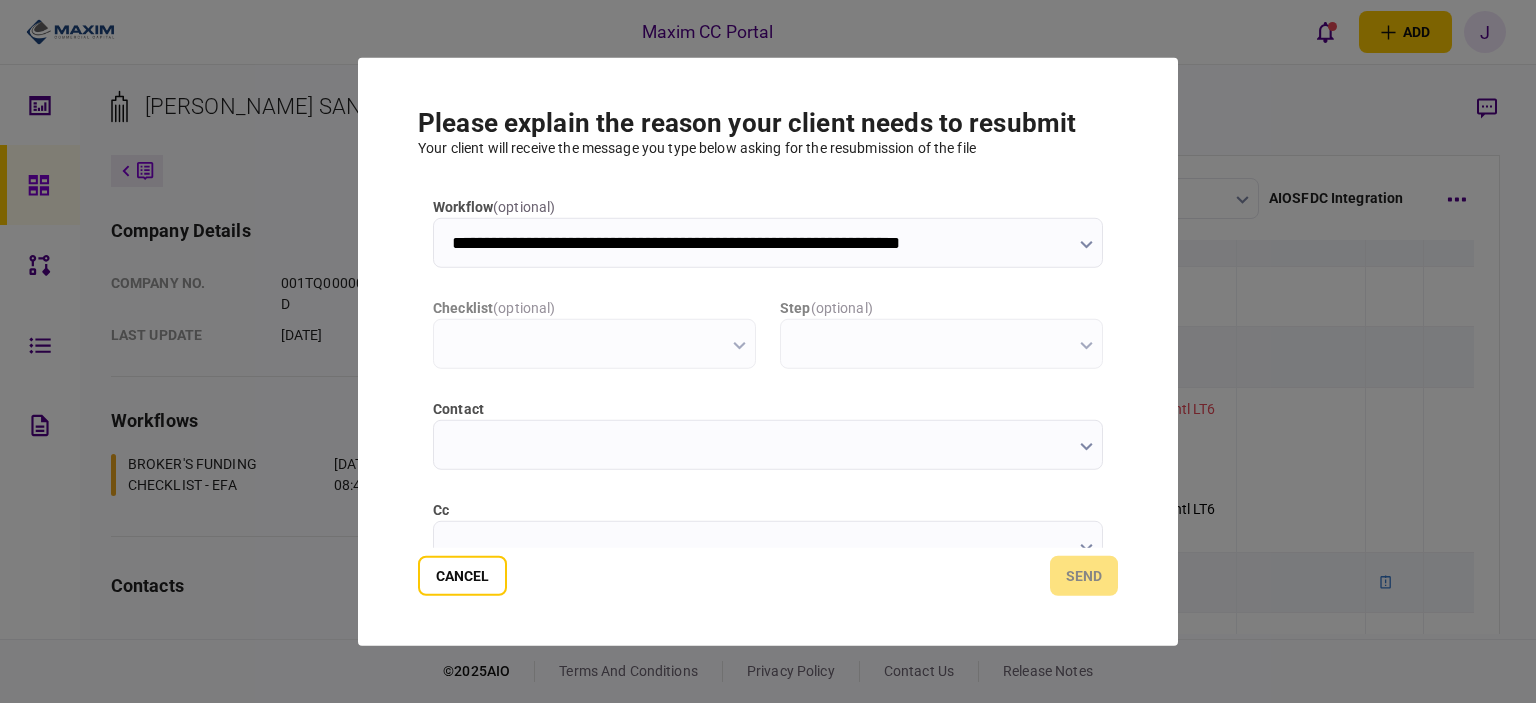 type on "**********" 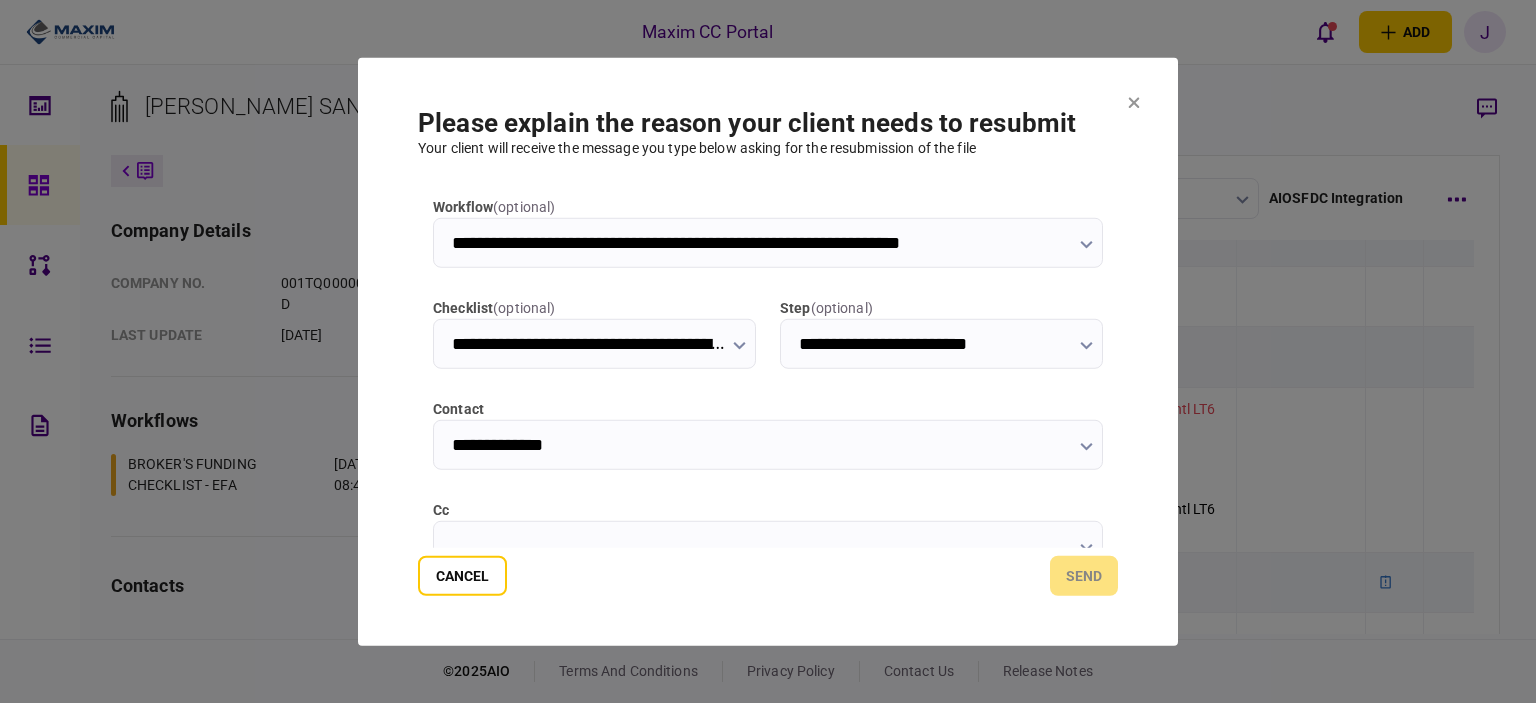 scroll, scrollTop: 0, scrollLeft: 0, axis: both 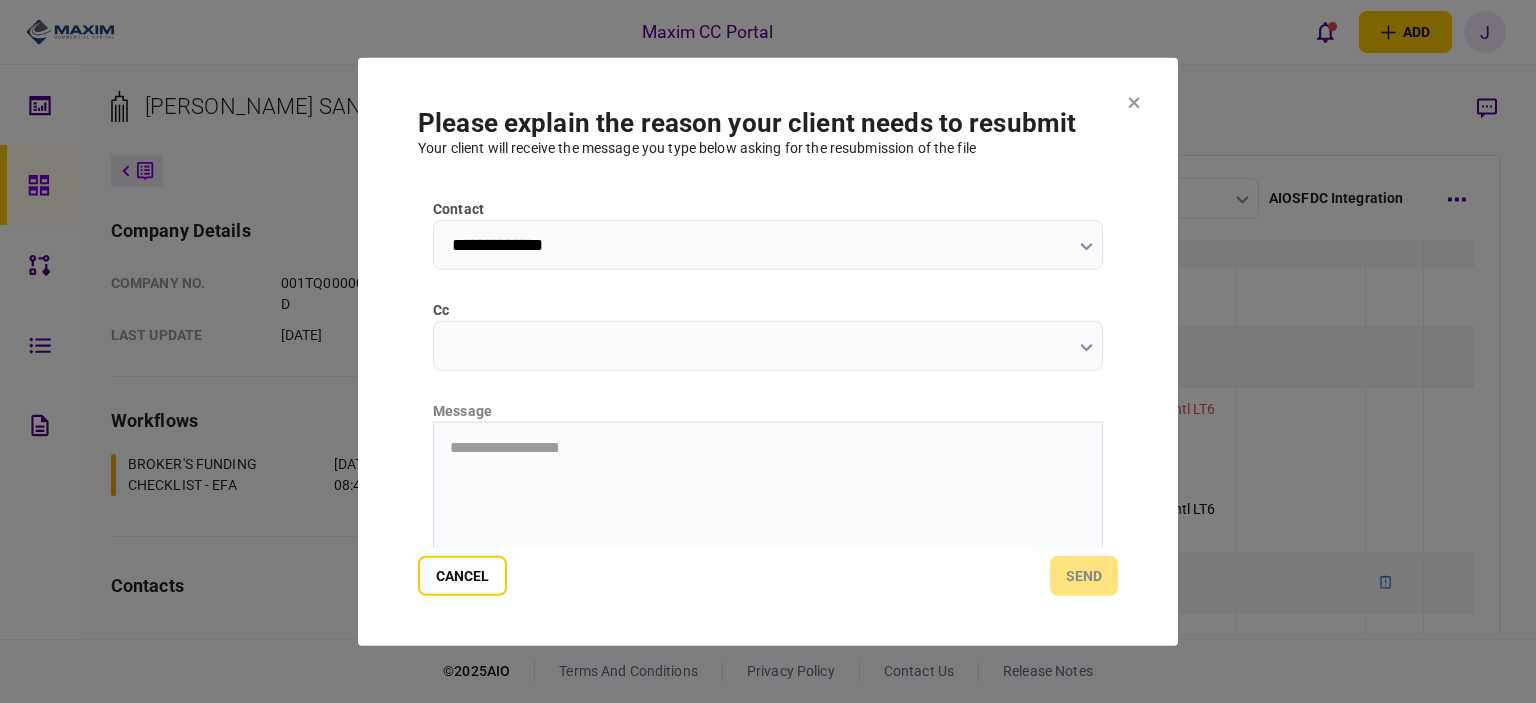 click on "cc" at bounding box center (768, 345) 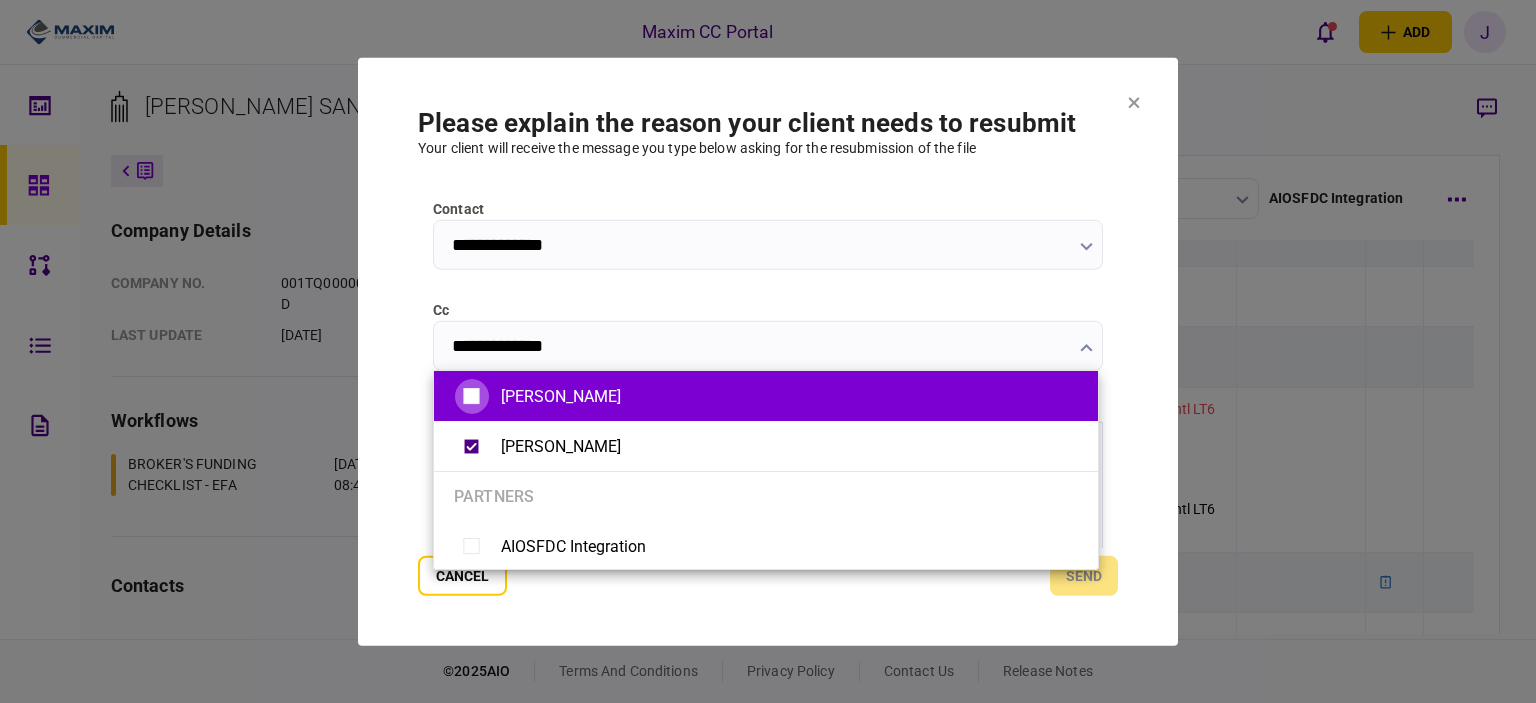 type on "**********" 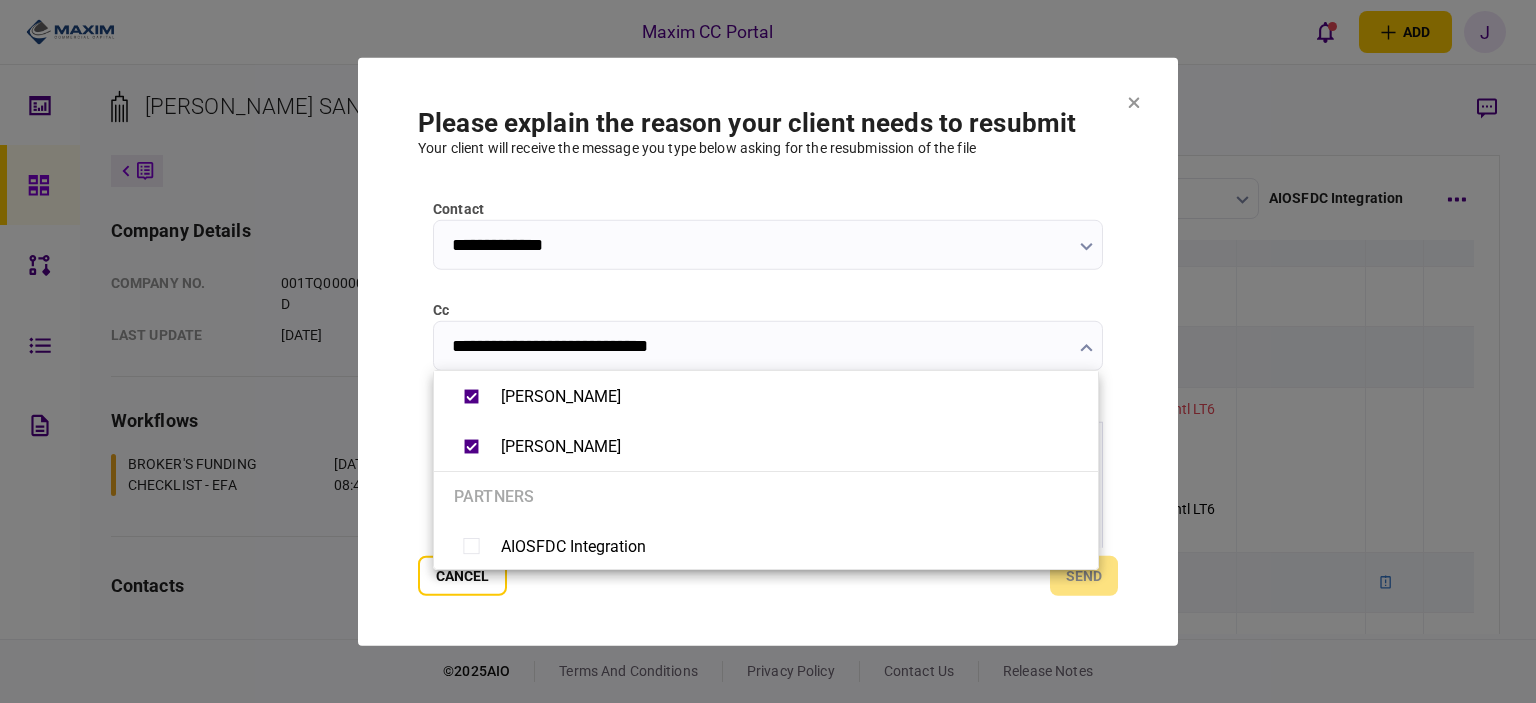 click at bounding box center [768, 351] 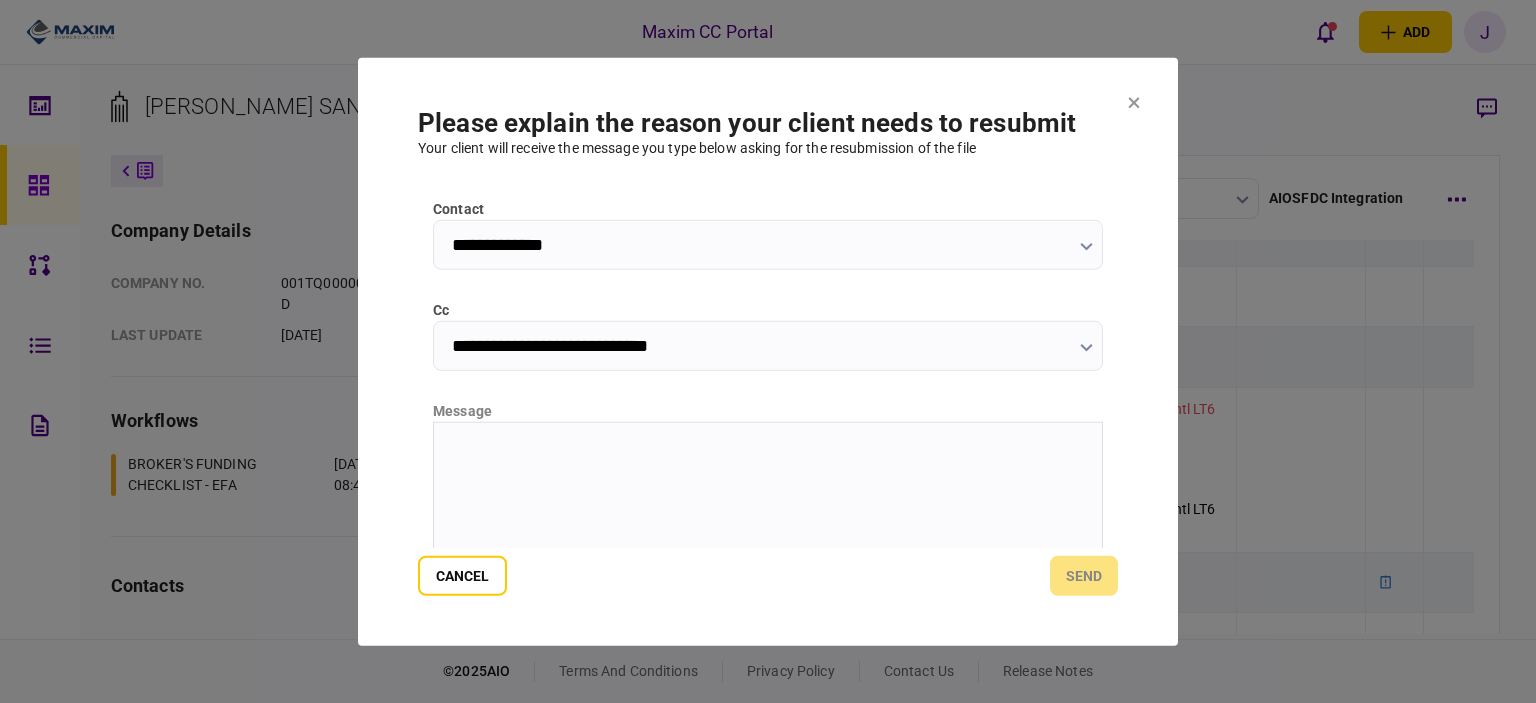 click at bounding box center (768, 446) 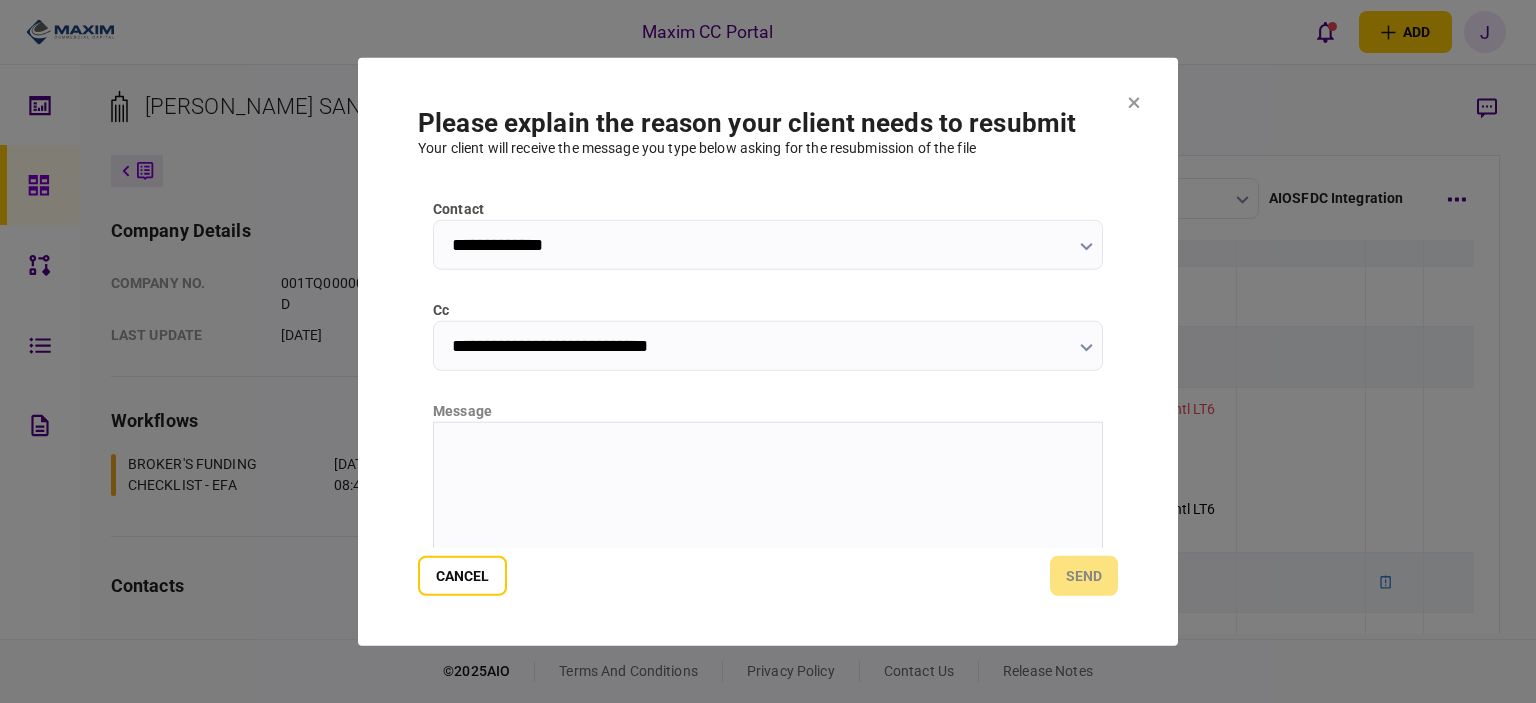 type 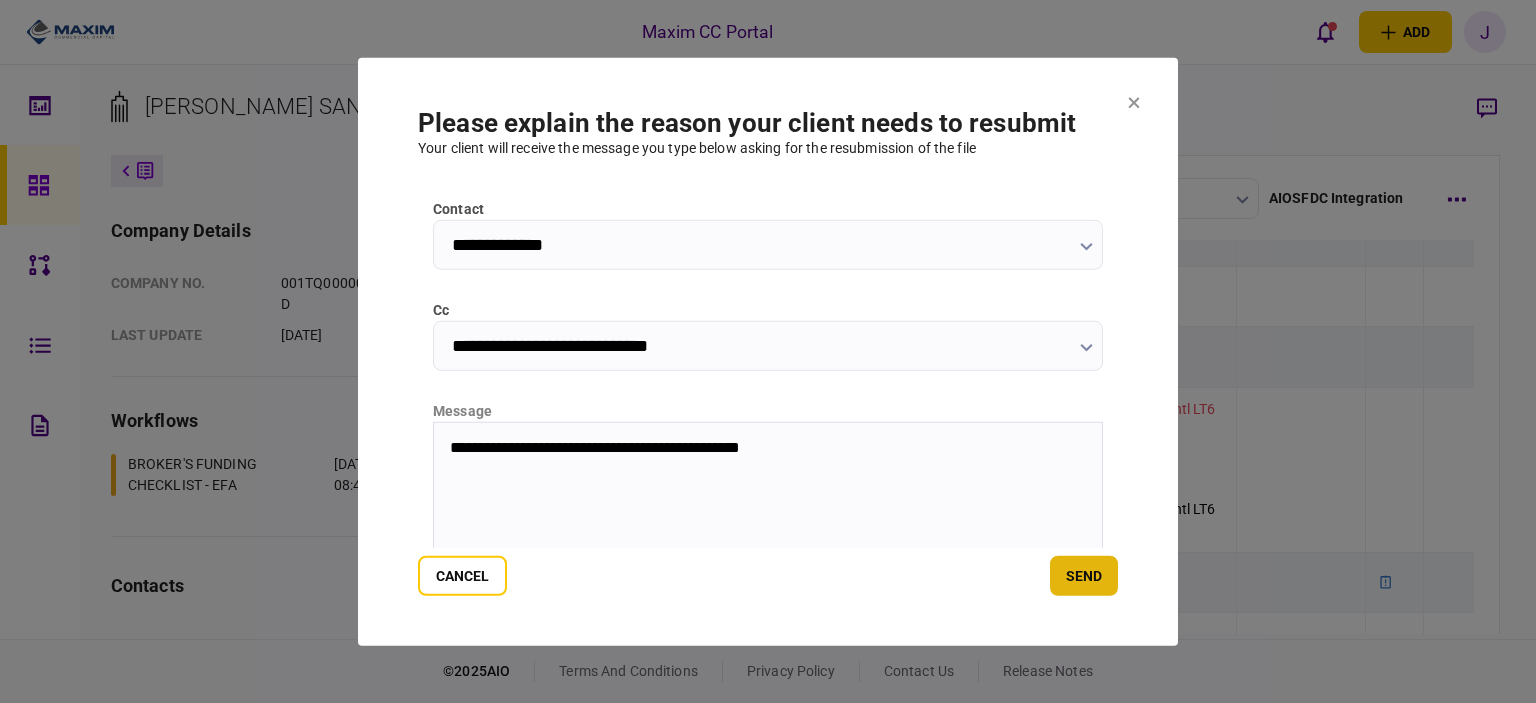 click on "send" at bounding box center [1084, 576] 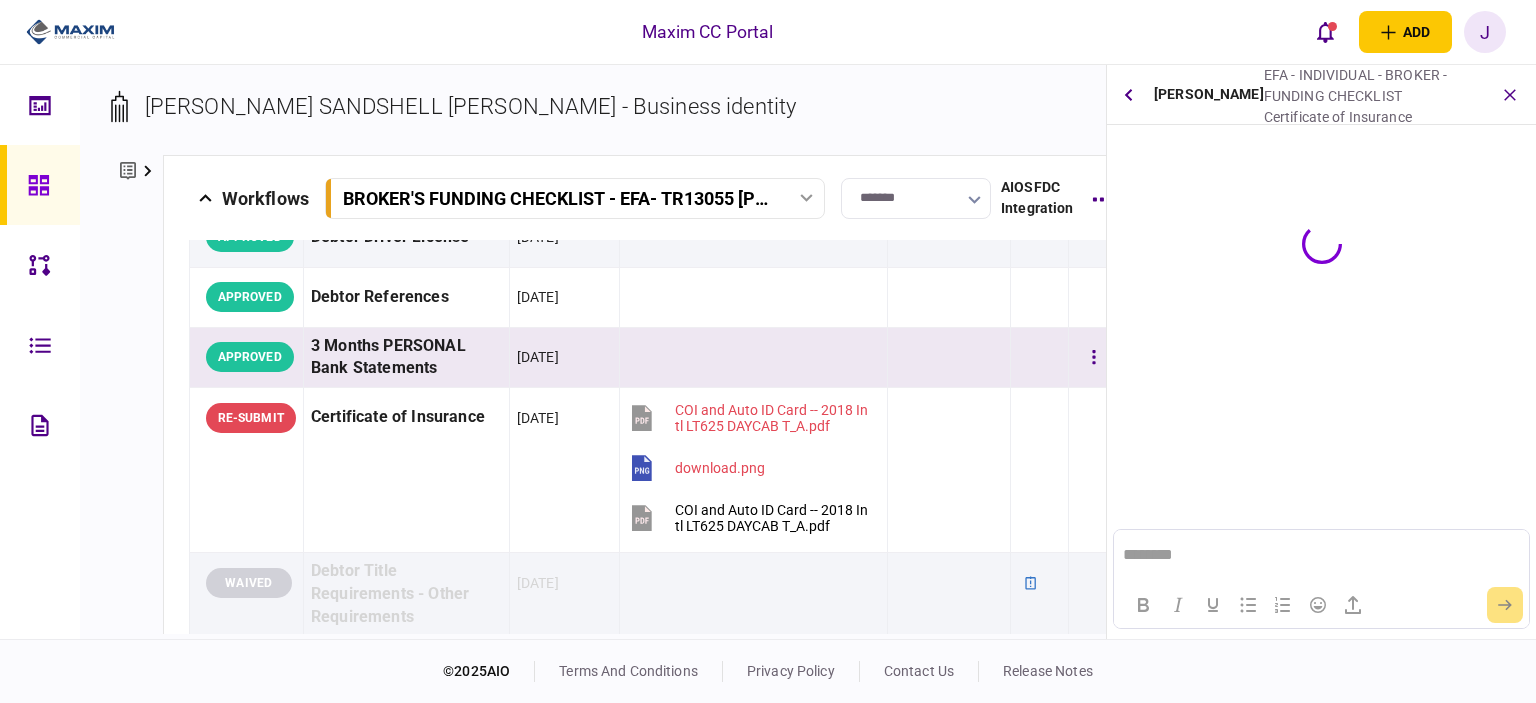 scroll, scrollTop: 0, scrollLeft: 0, axis: both 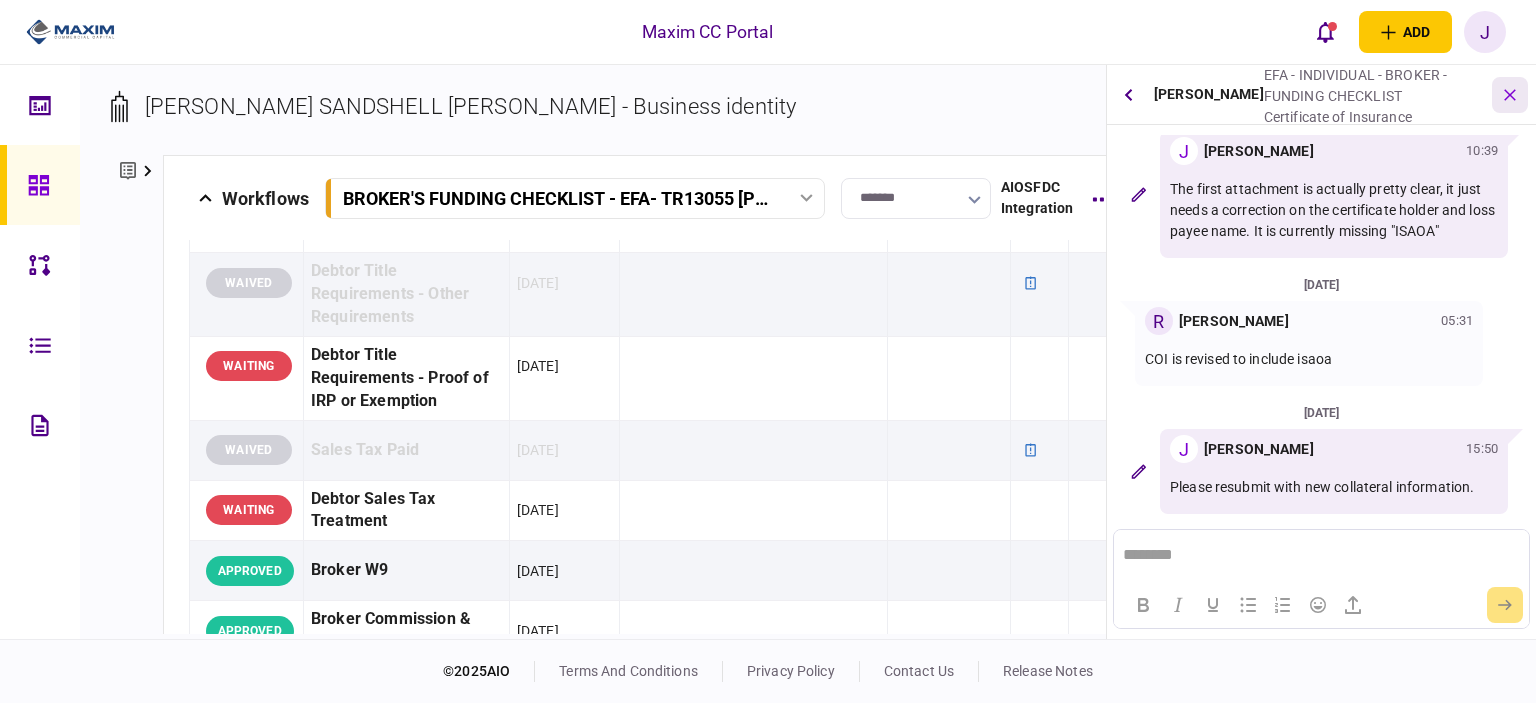 click at bounding box center (1510, 95) 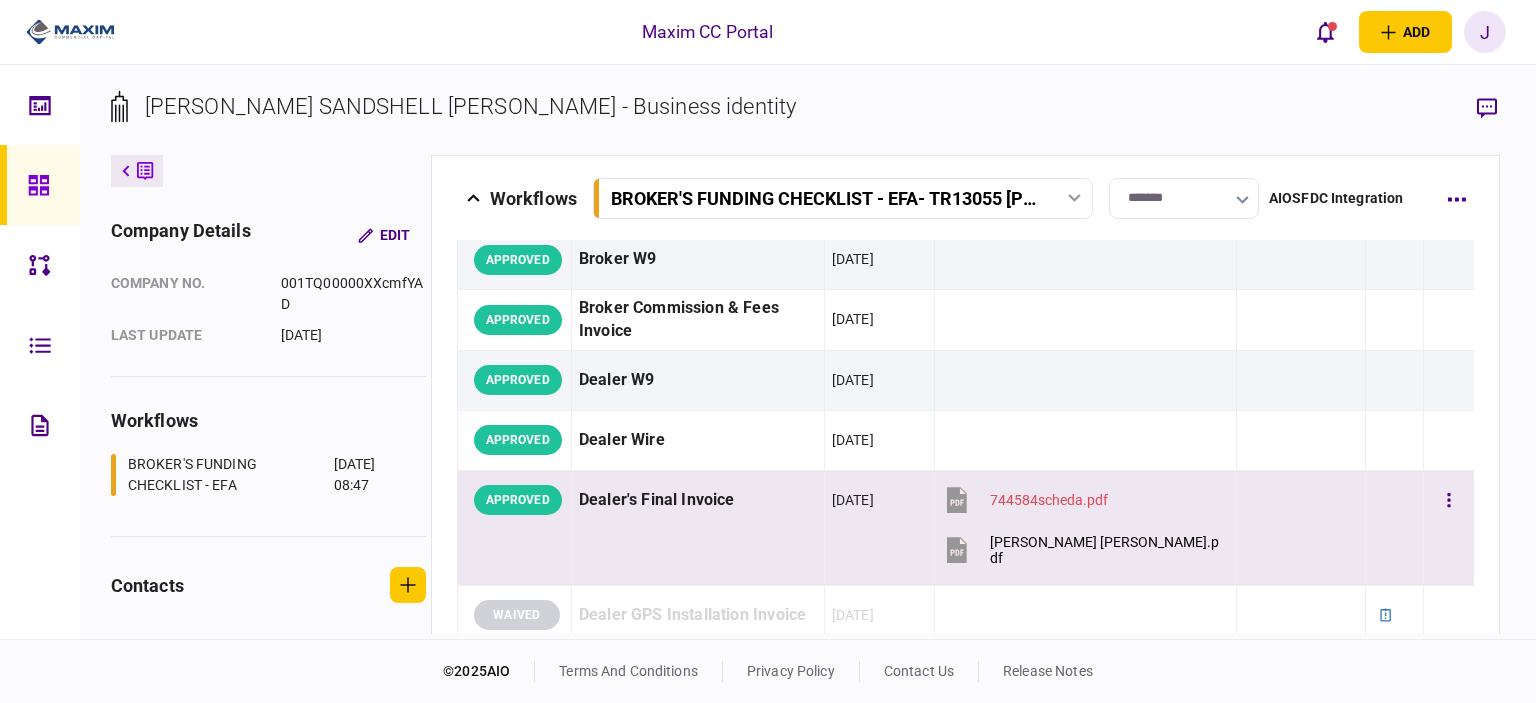 scroll, scrollTop: 999, scrollLeft: 0, axis: vertical 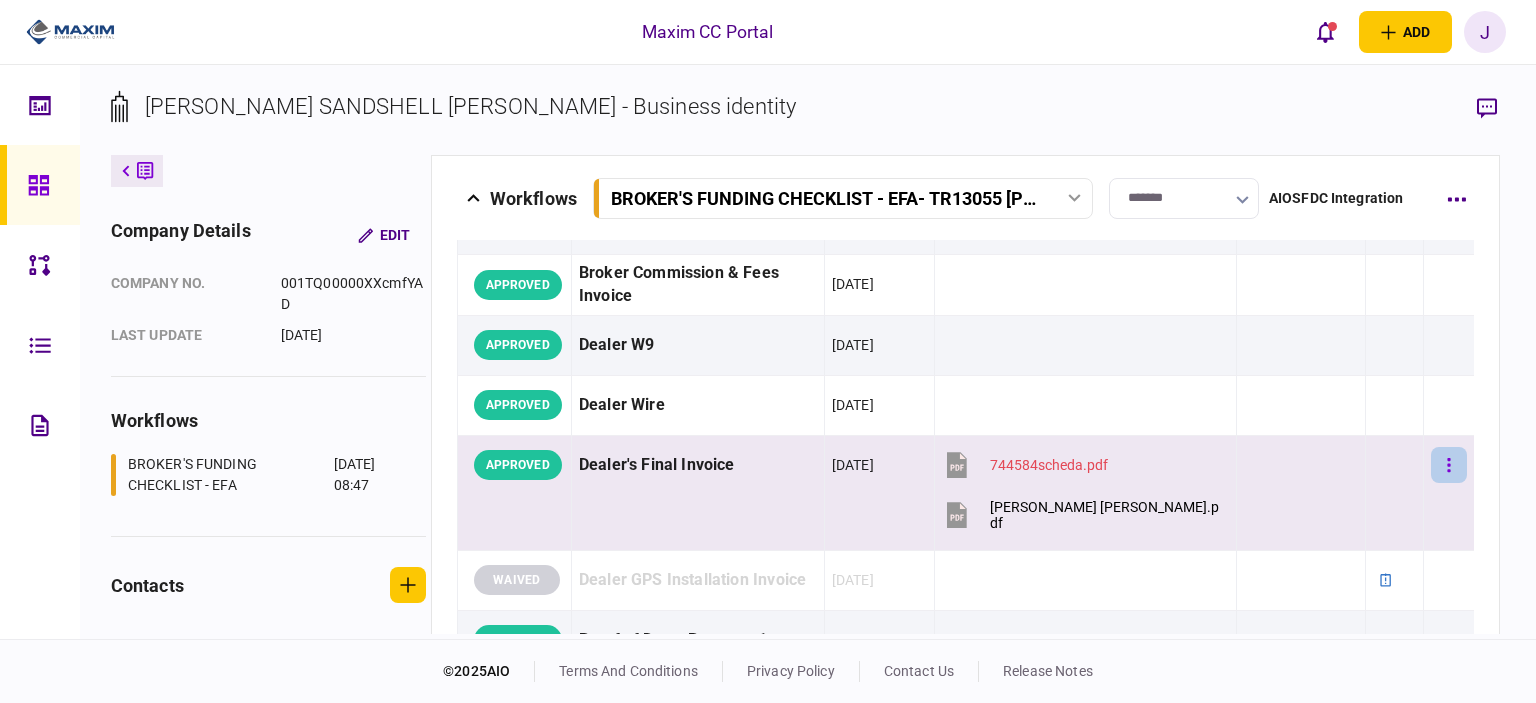 click at bounding box center [1449, 465] 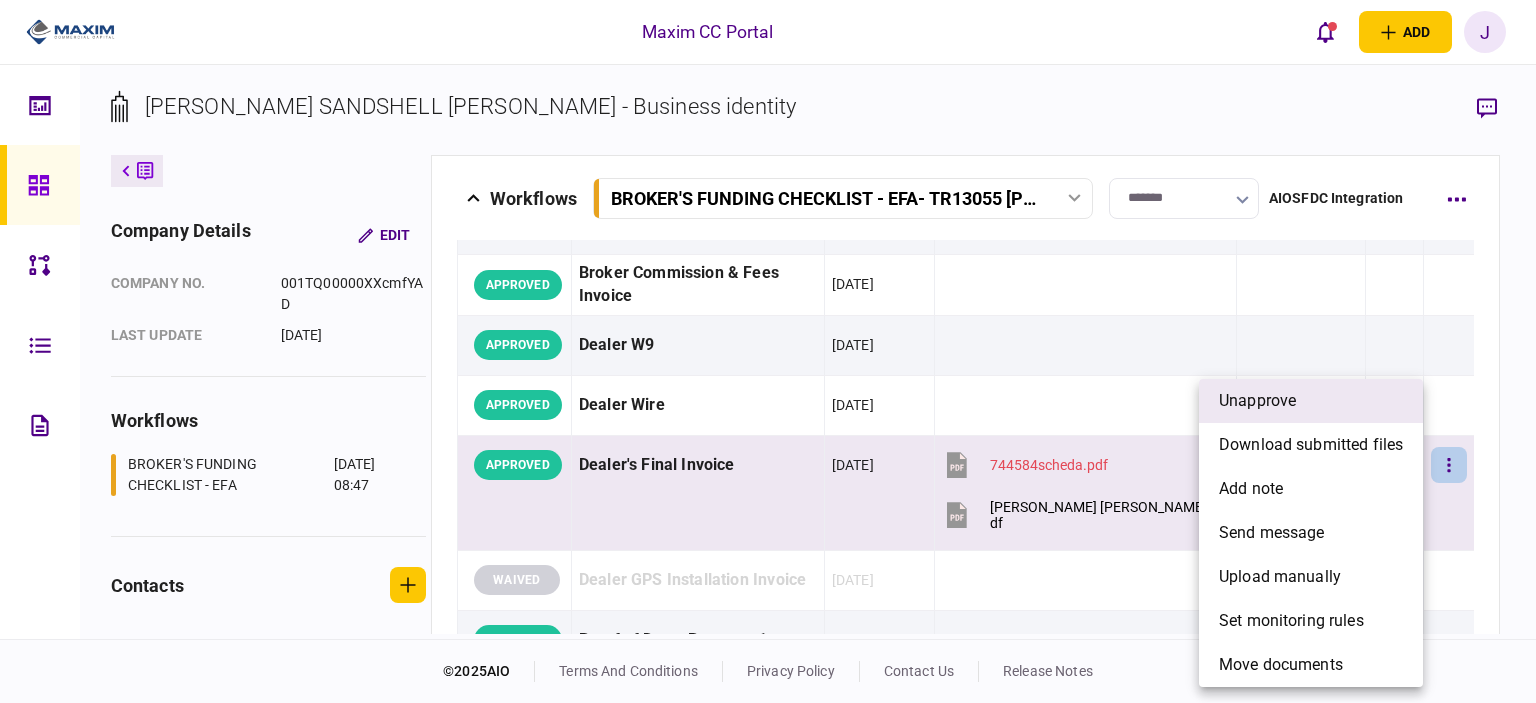 drag, startPoint x: 1272, startPoint y: 395, endPoint x: 1288, endPoint y: 395, distance: 16 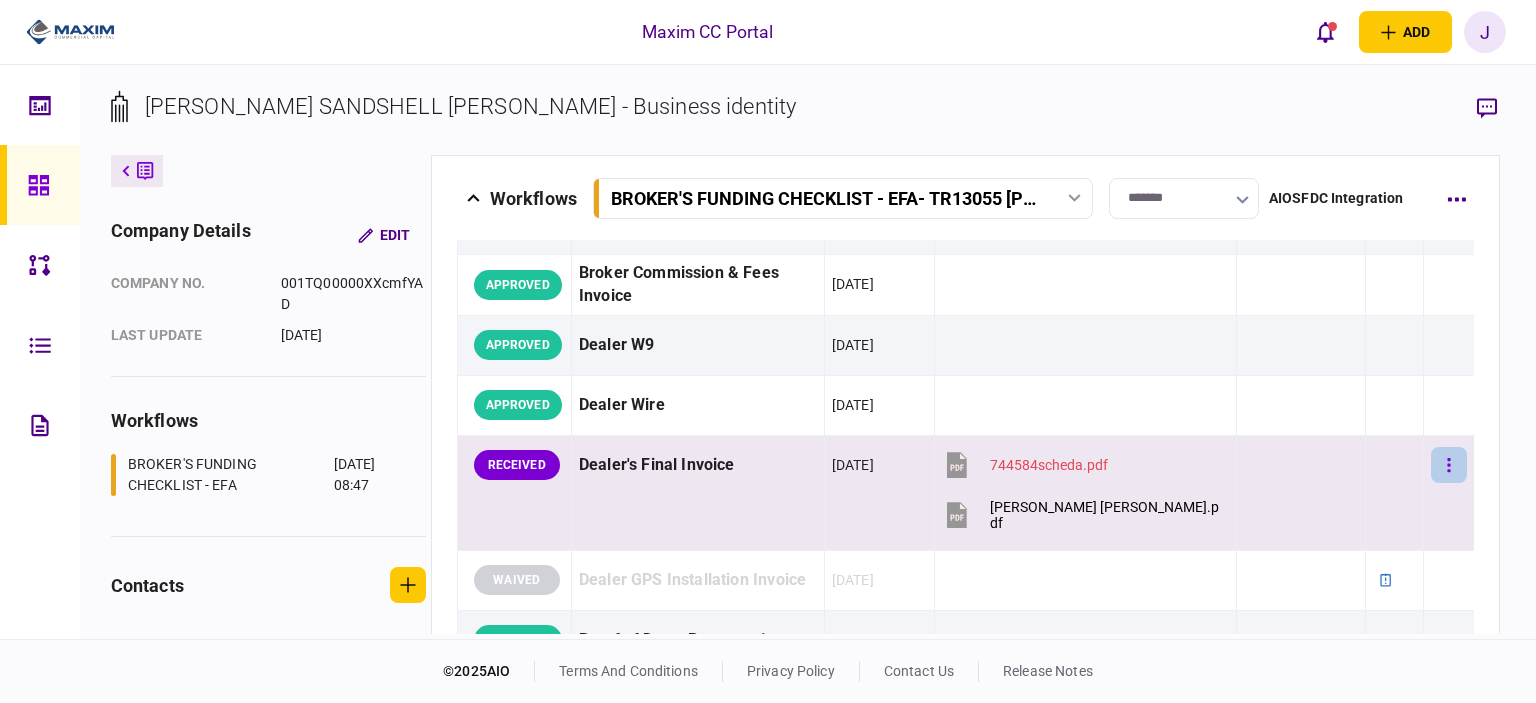 click at bounding box center [1449, 465] 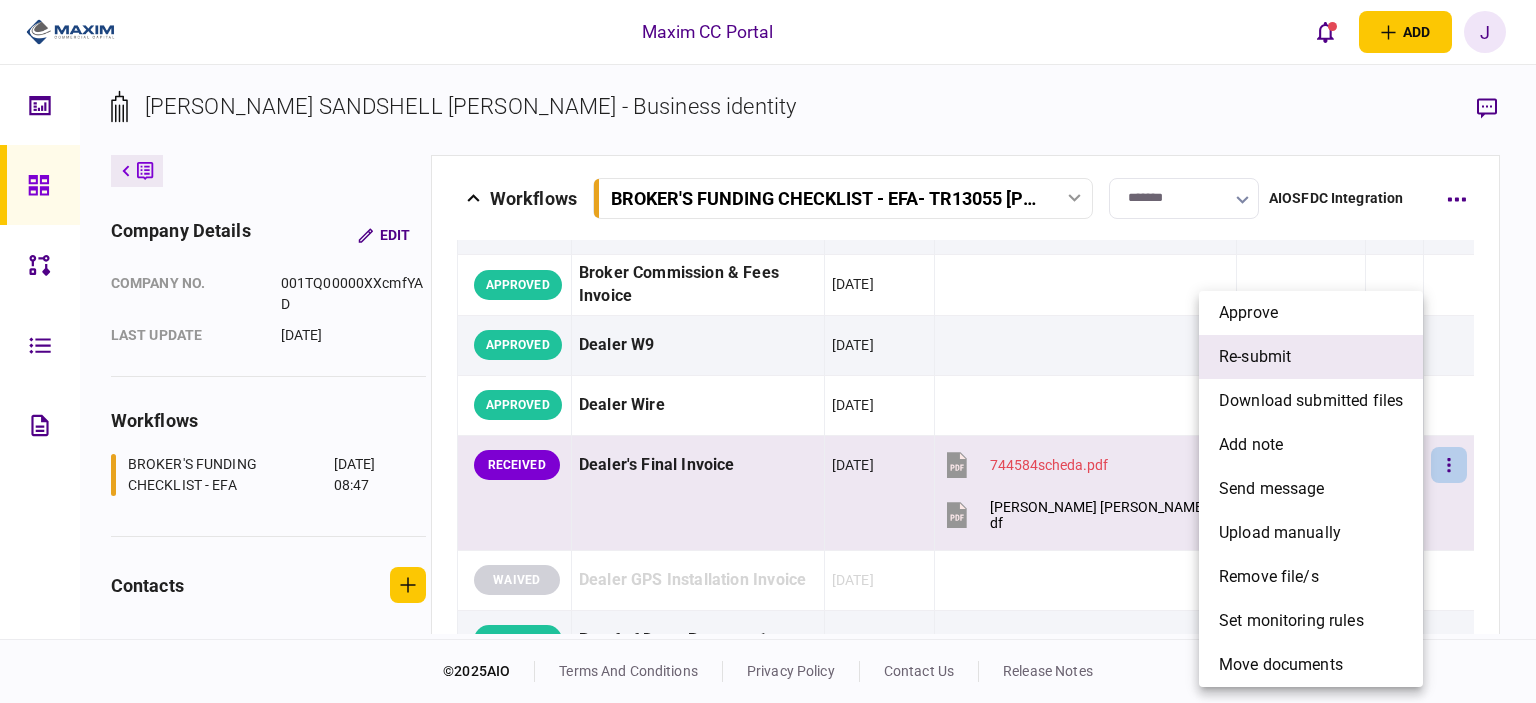 click on "re-submit" at bounding box center (1311, 357) 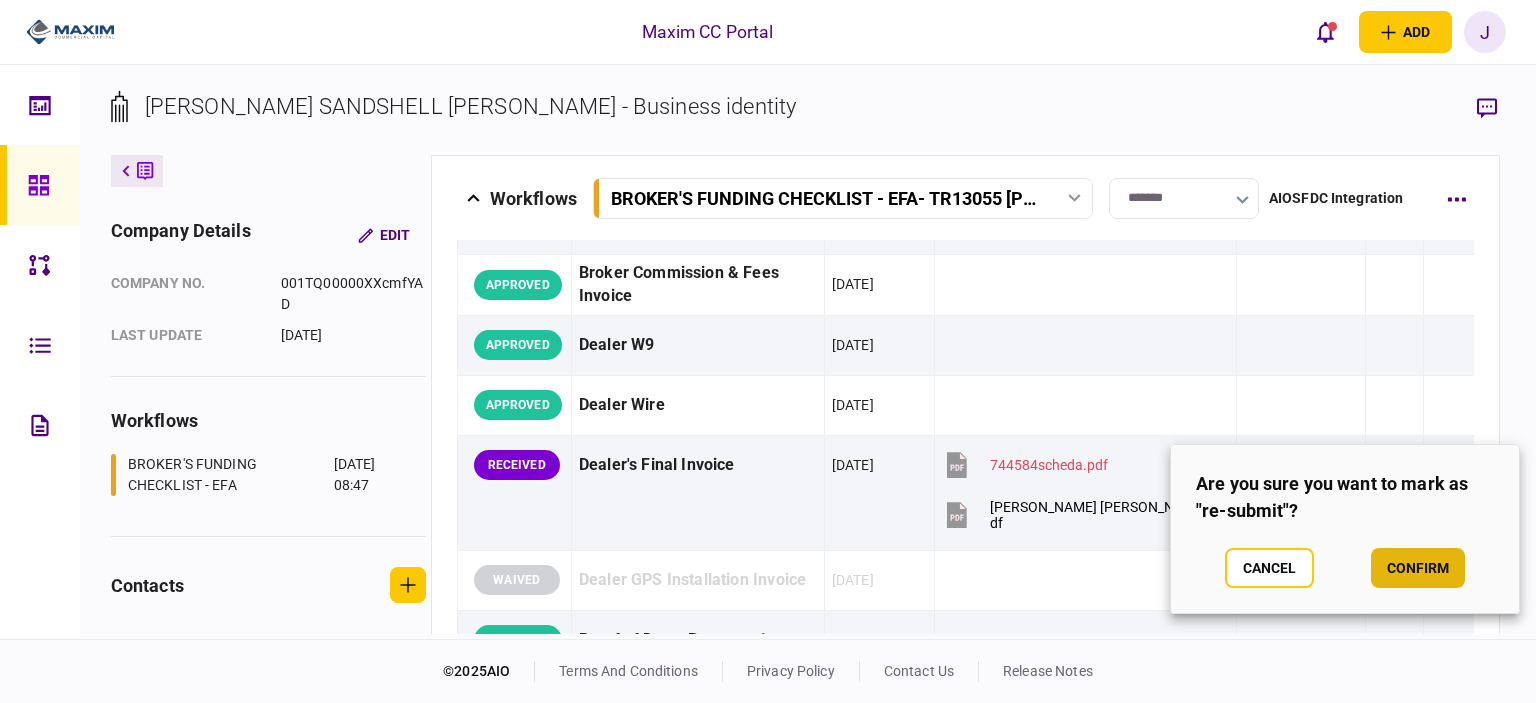 click on "confirm" at bounding box center (1418, 568) 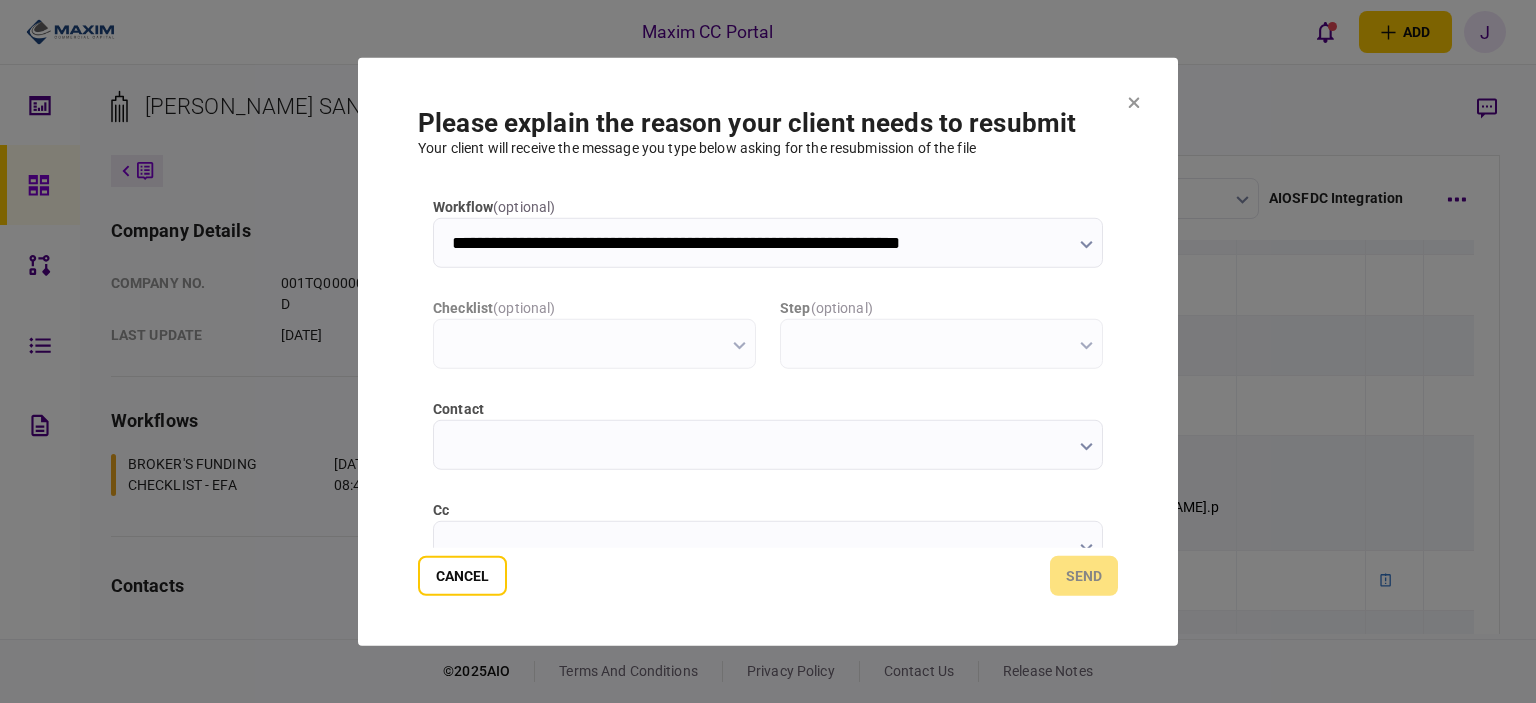 scroll, scrollTop: 0, scrollLeft: 0, axis: both 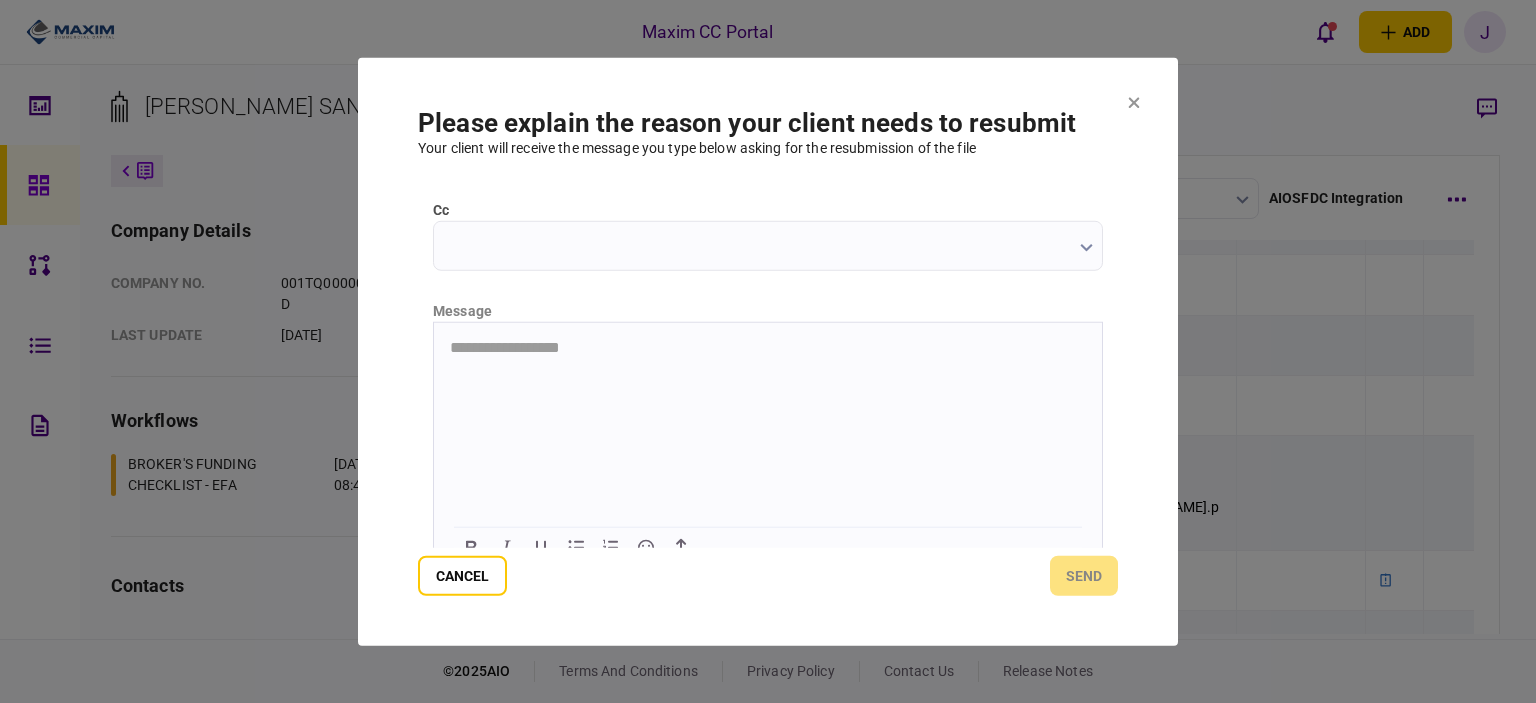 click on "cc" at bounding box center [768, 245] 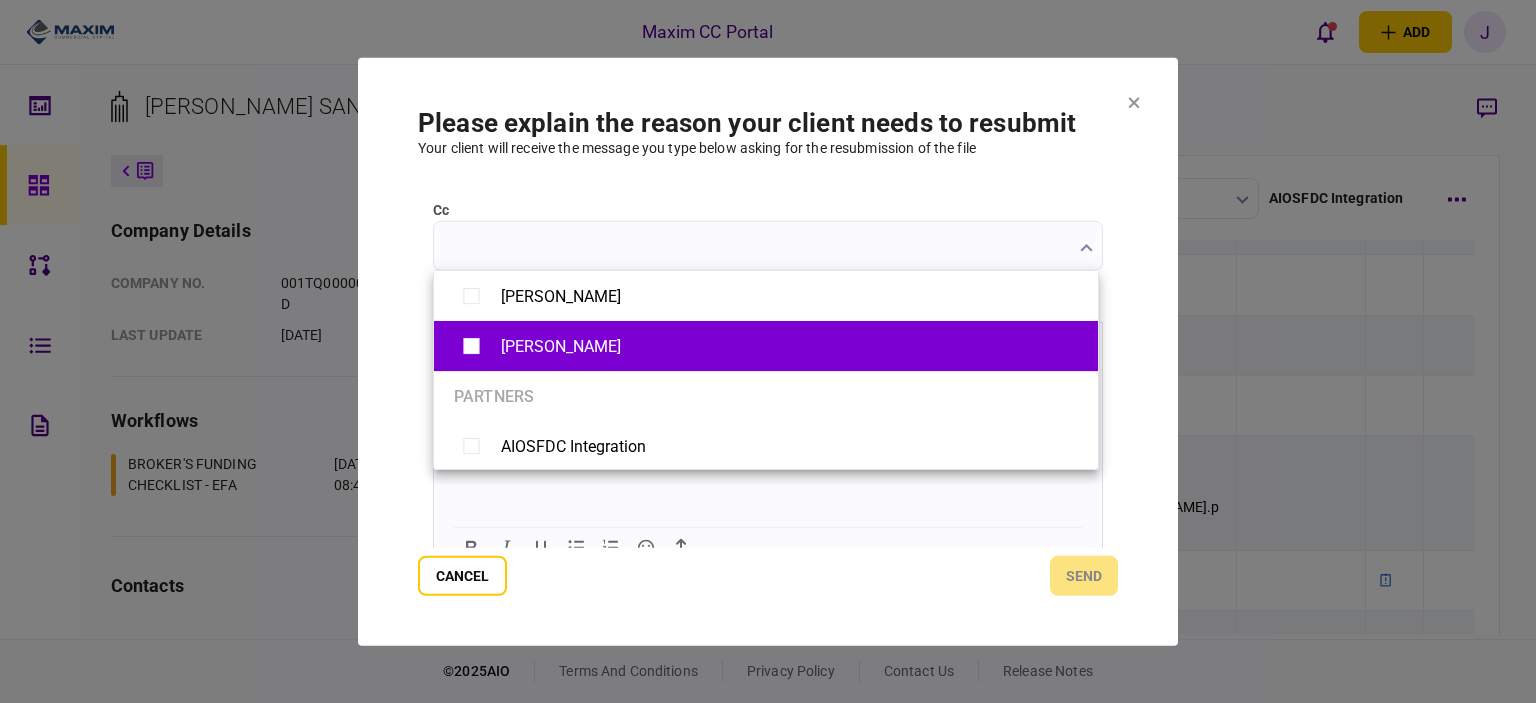click on "Ryan McKinney" at bounding box center [561, 346] 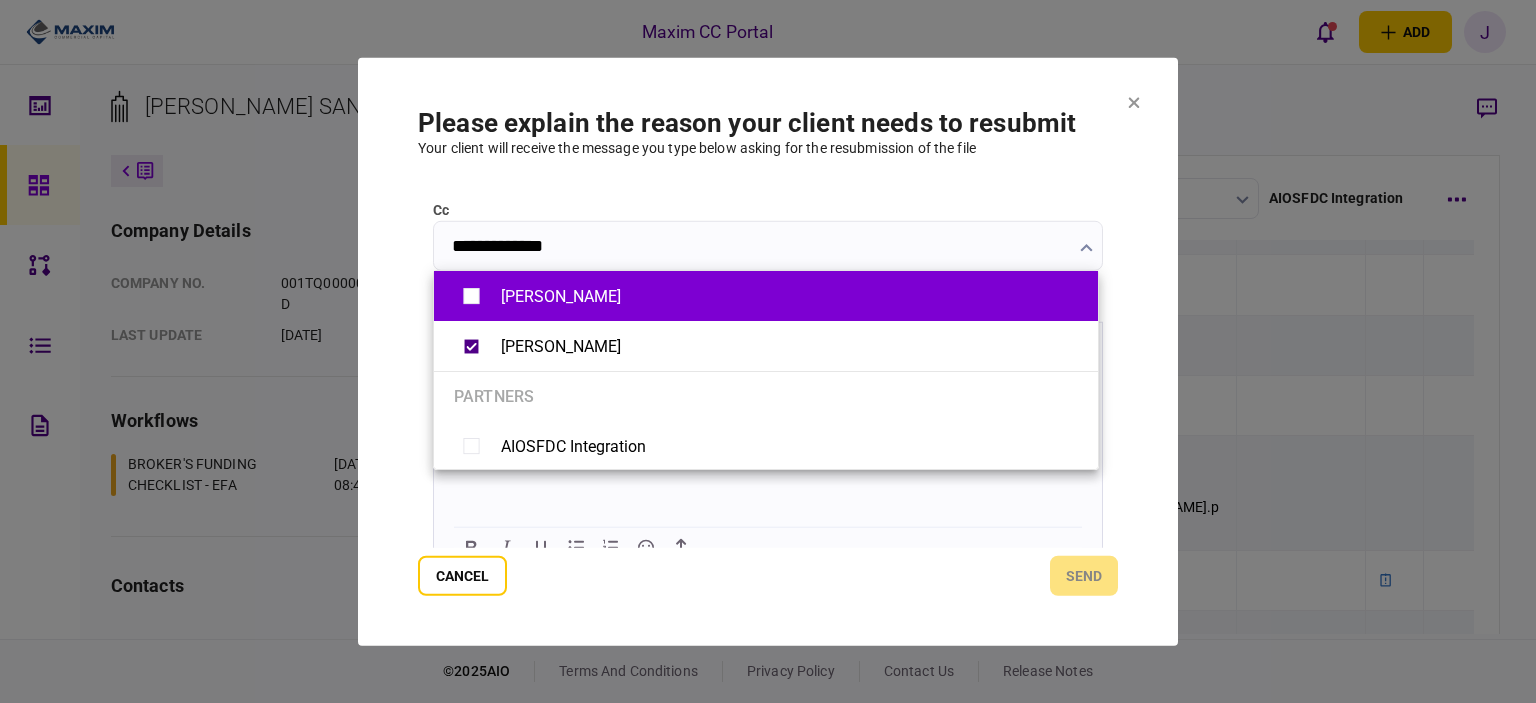 type on "**********" 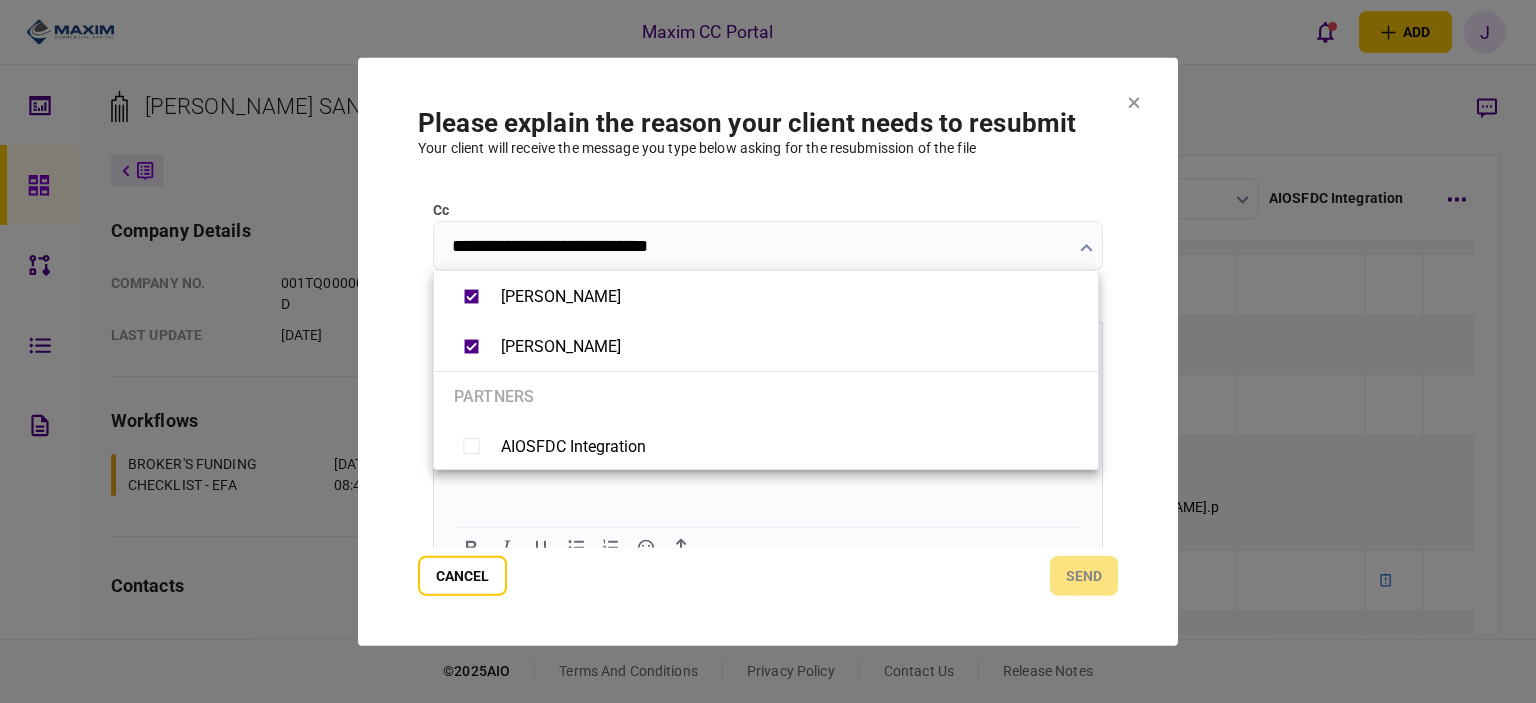 click at bounding box center (768, 351) 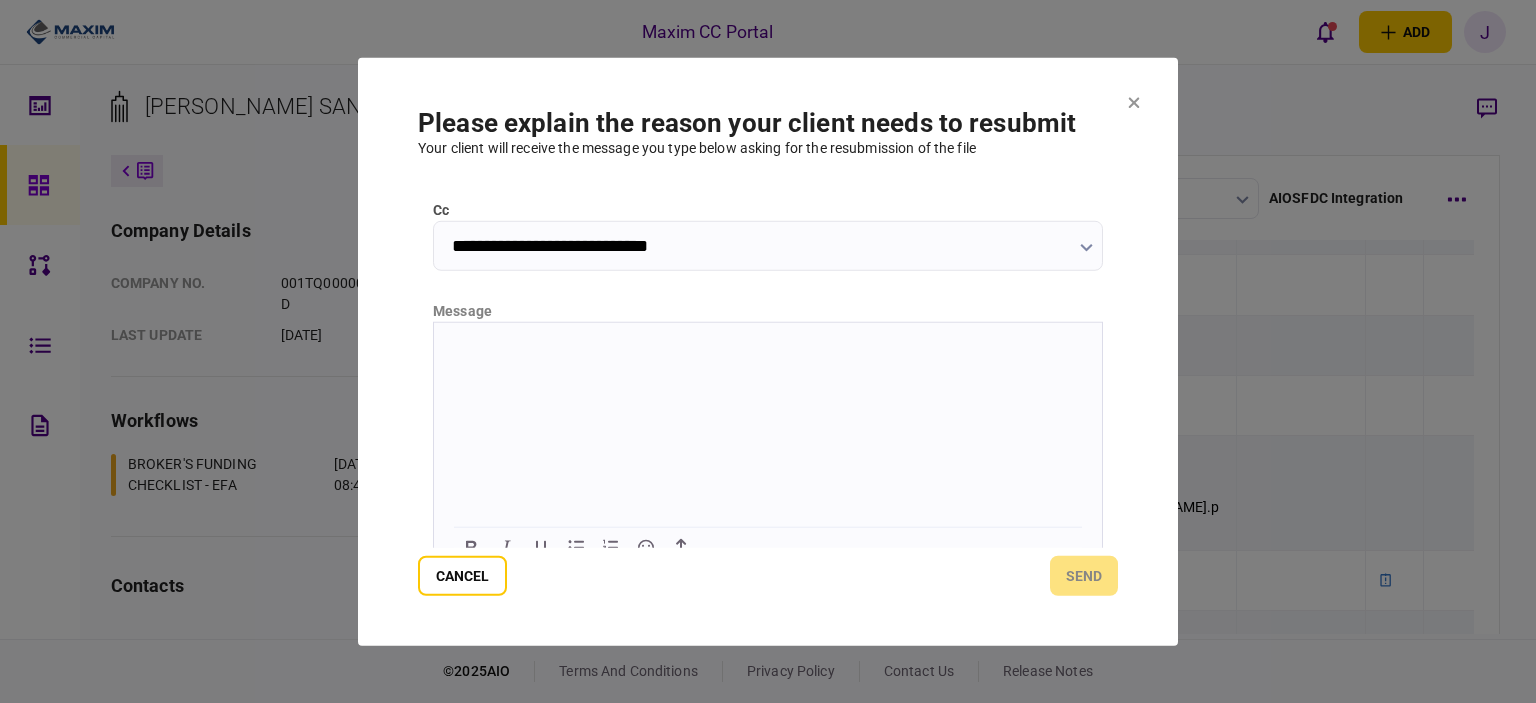 click at bounding box center [768, 346] 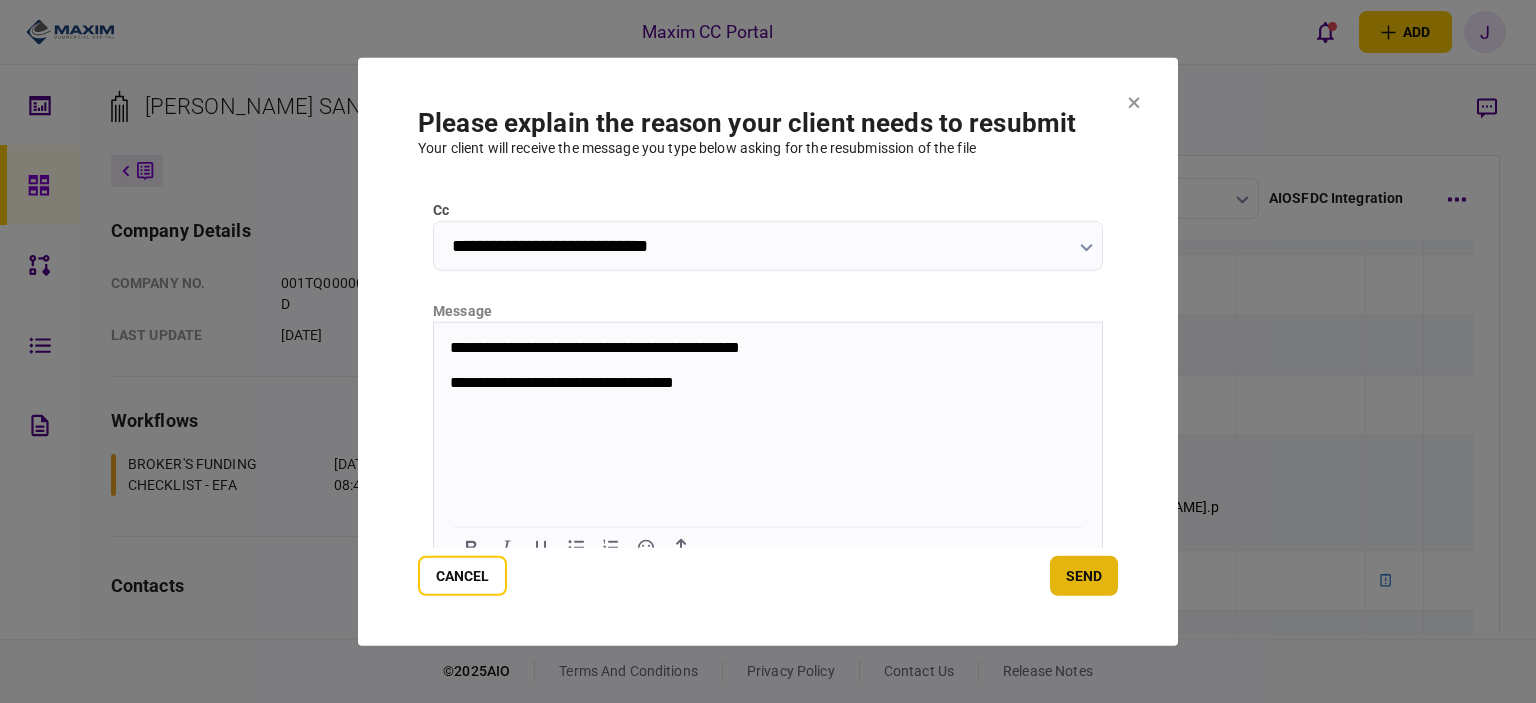 click on "send" at bounding box center [1084, 576] 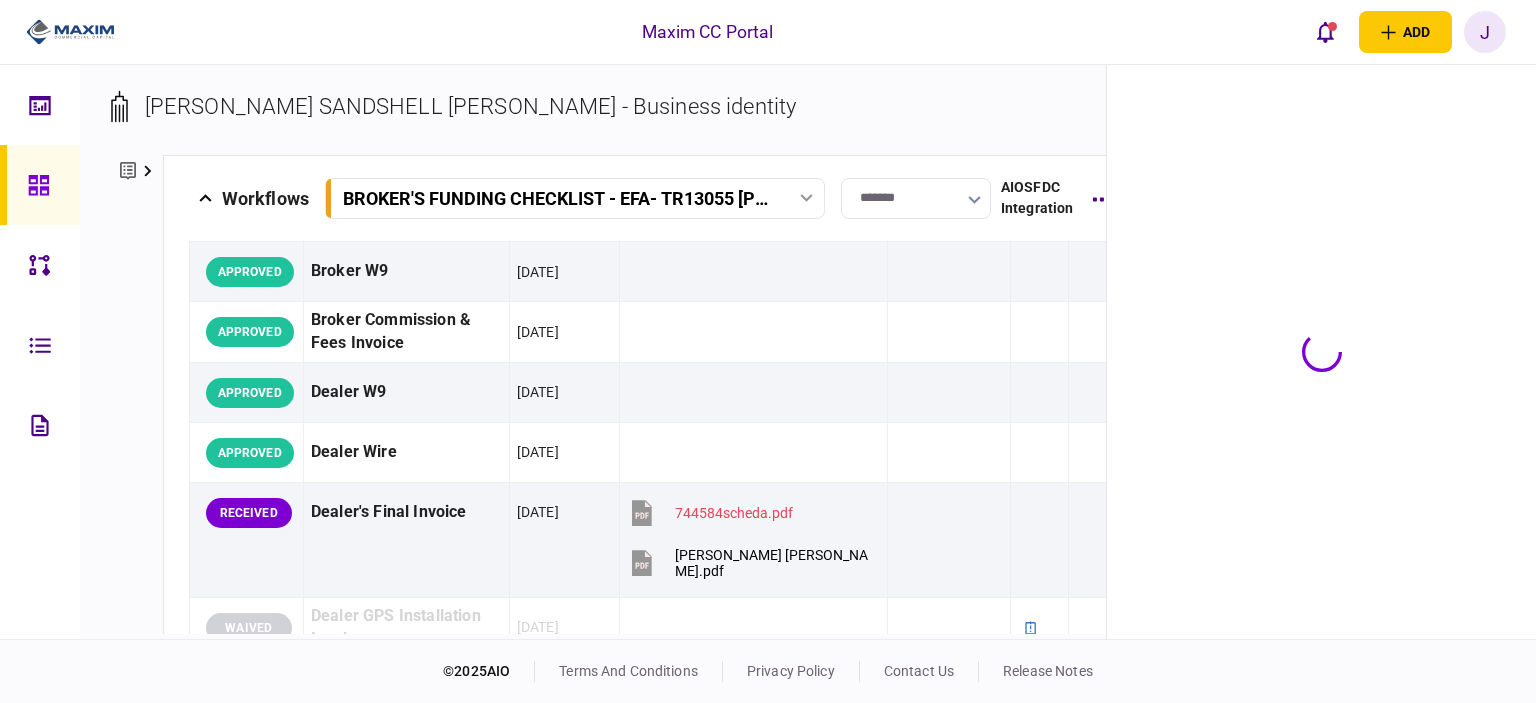 scroll, scrollTop: 1045, scrollLeft: 0, axis: vertical 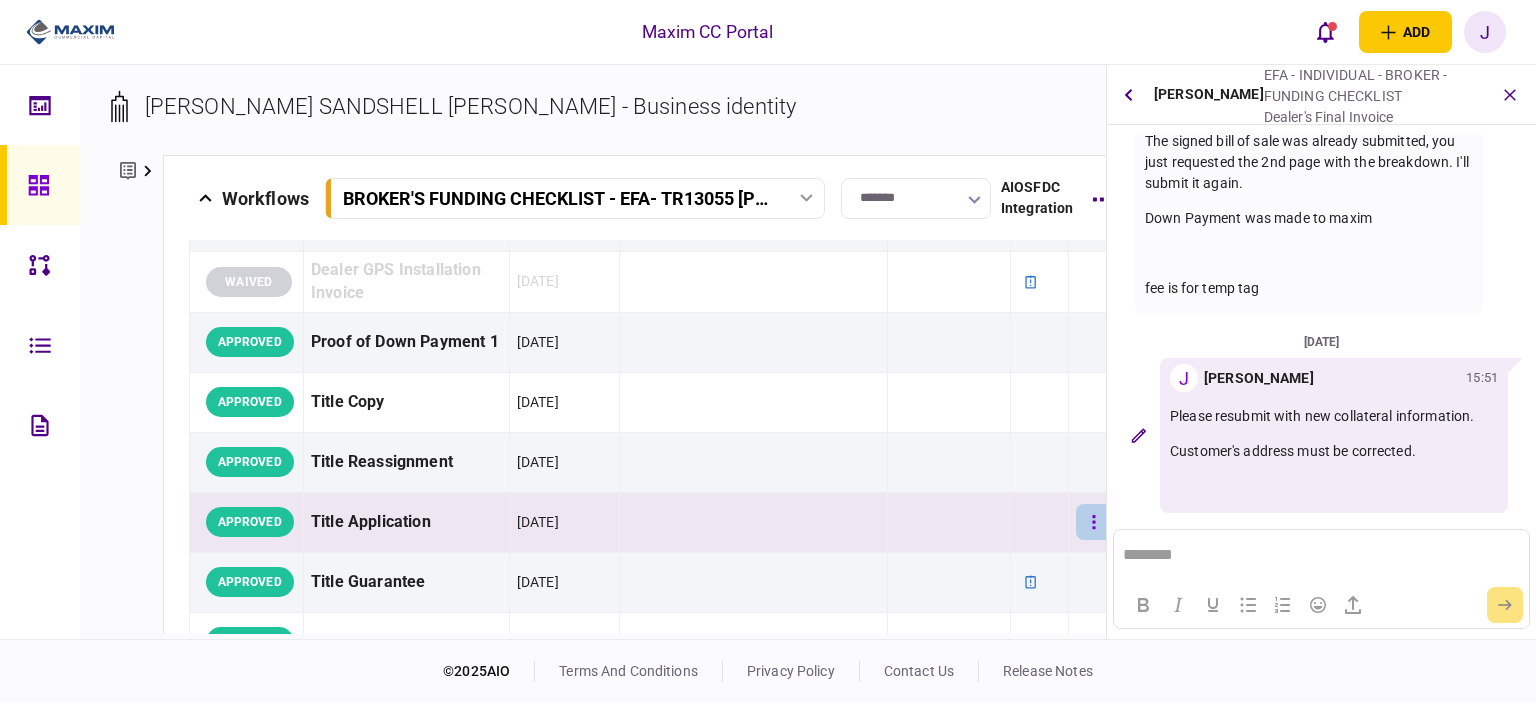 click 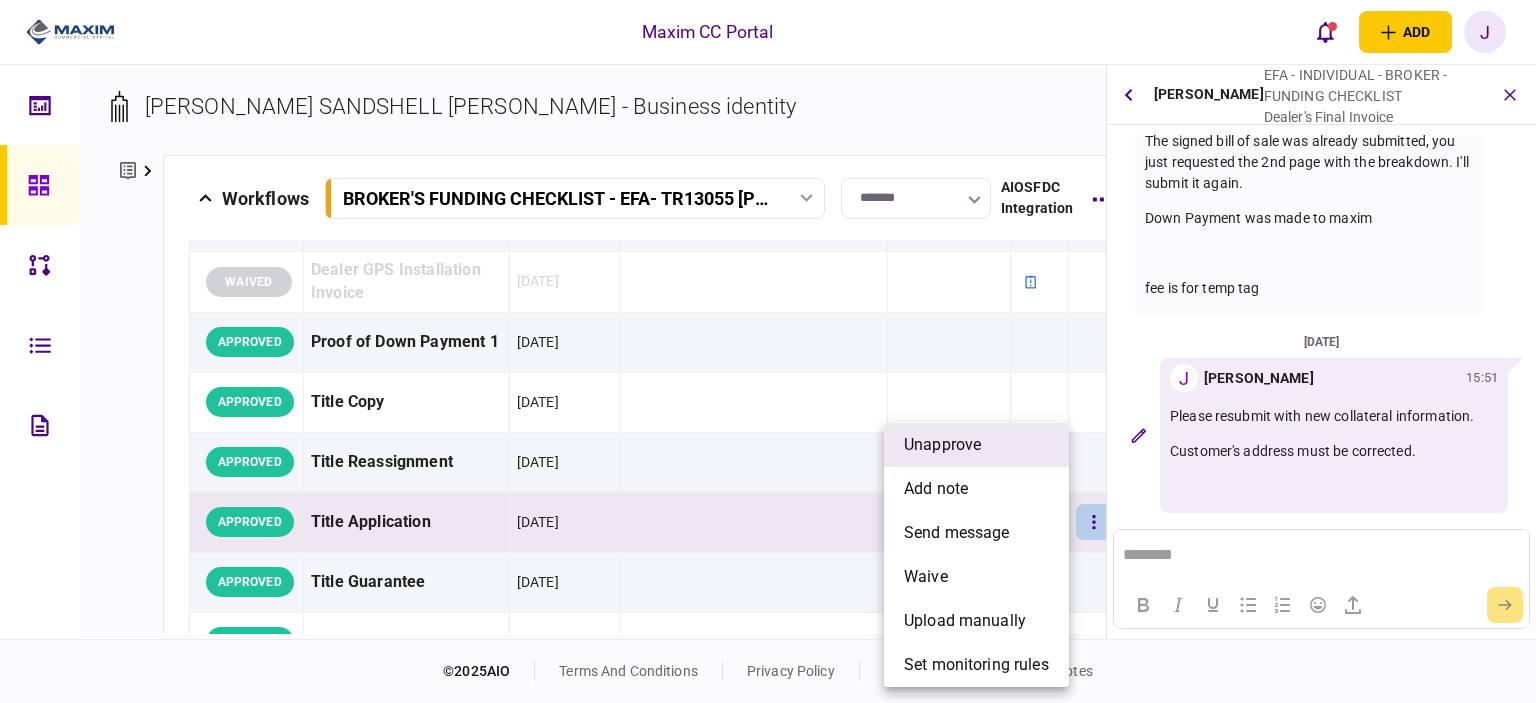 click on "unapprove" at bounding box center (942, 445) 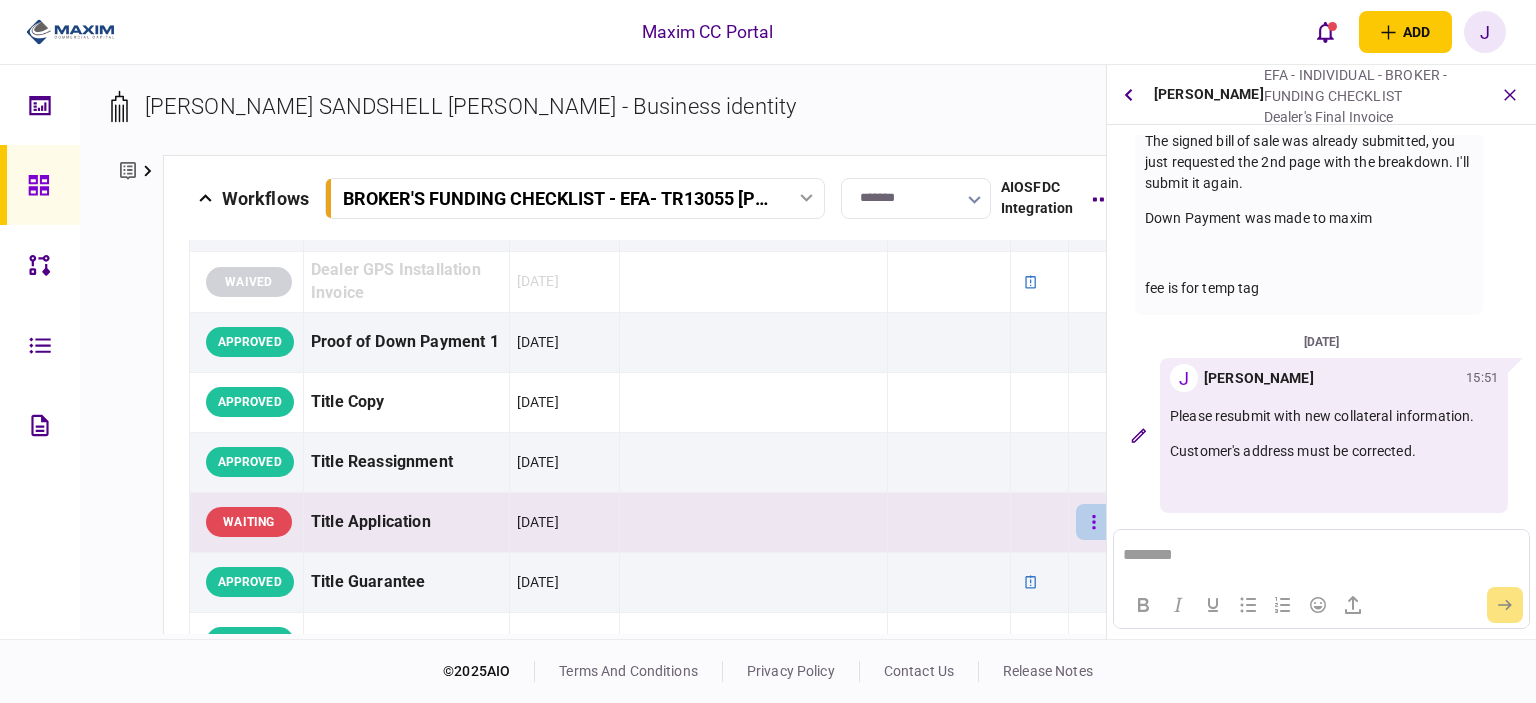 click at bounding box center (1094, 522) 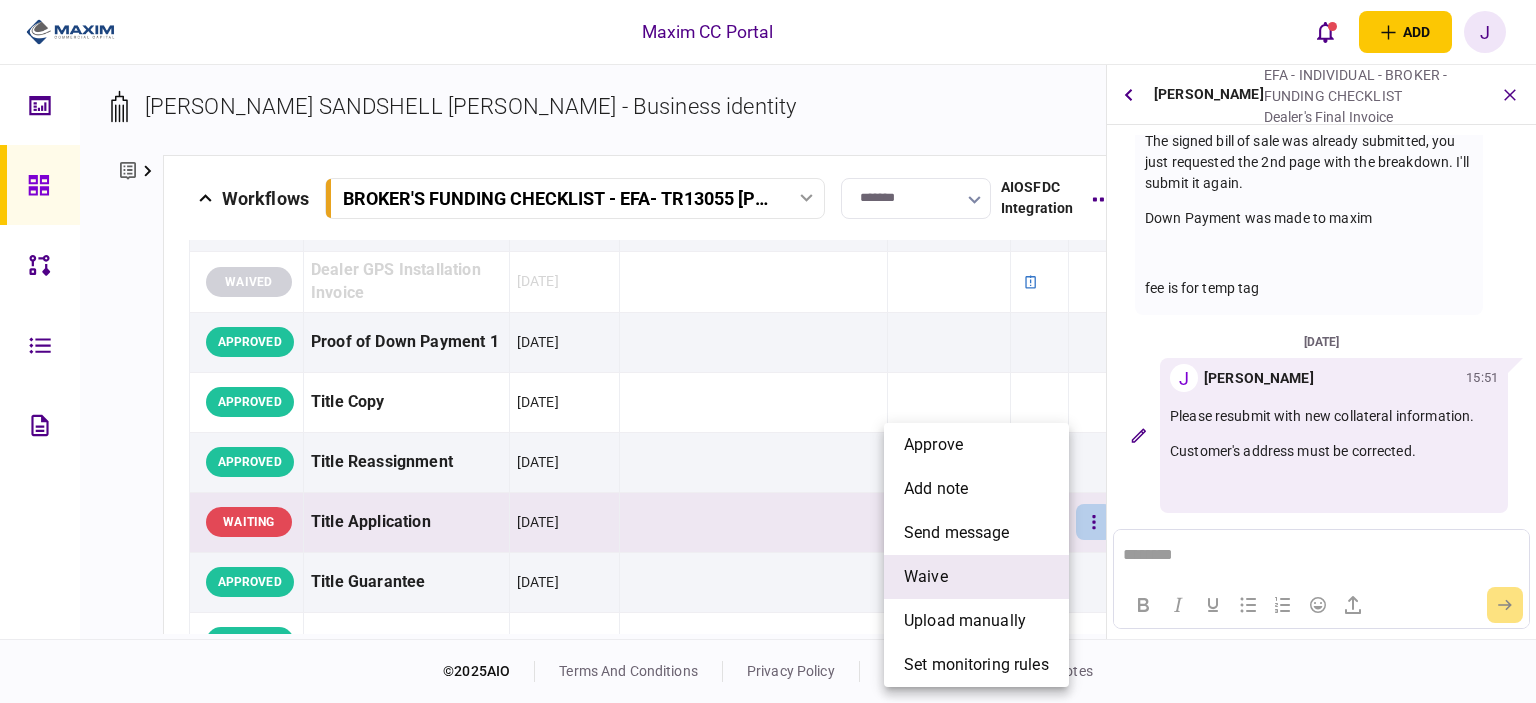 click on "waive" at bounding box center (976, 577) 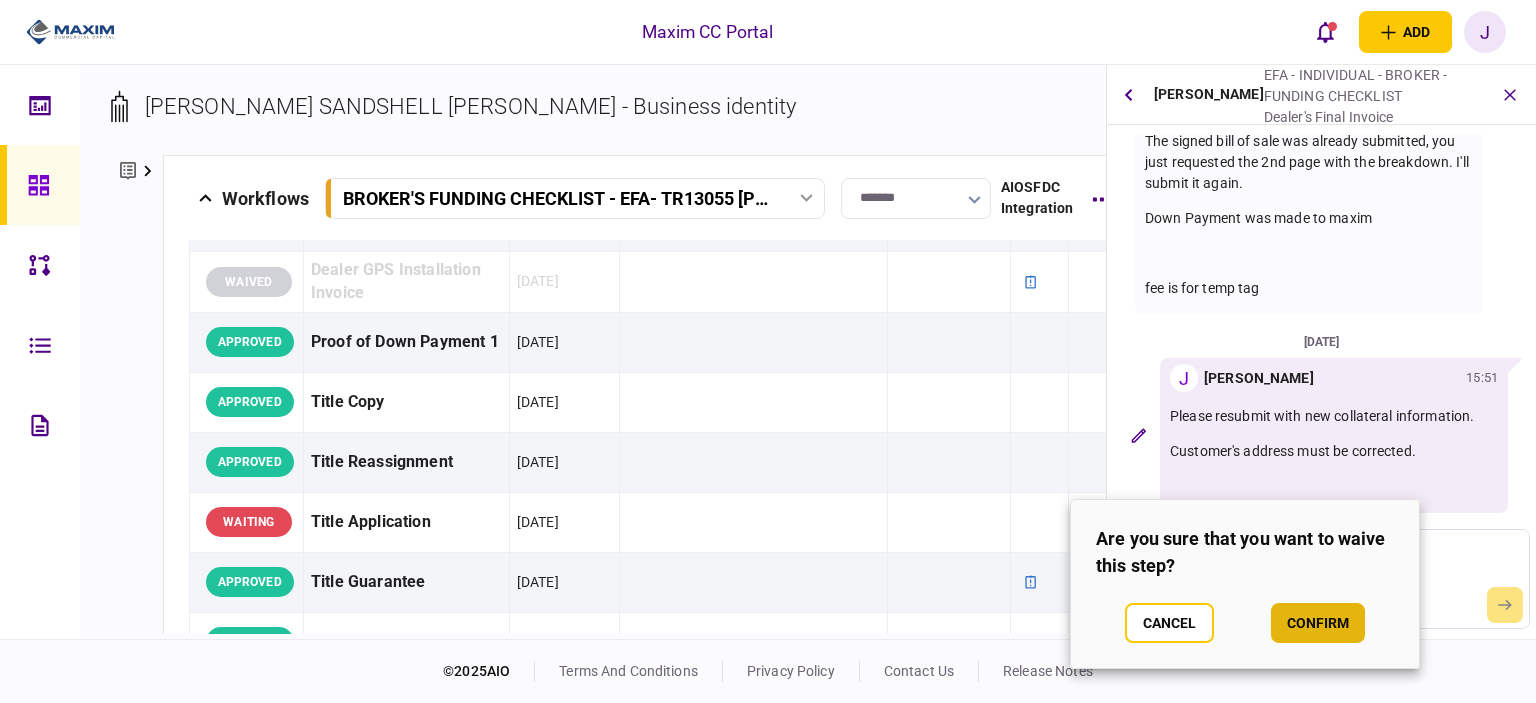 click on "confirm" at bounding box center [1318, 623] 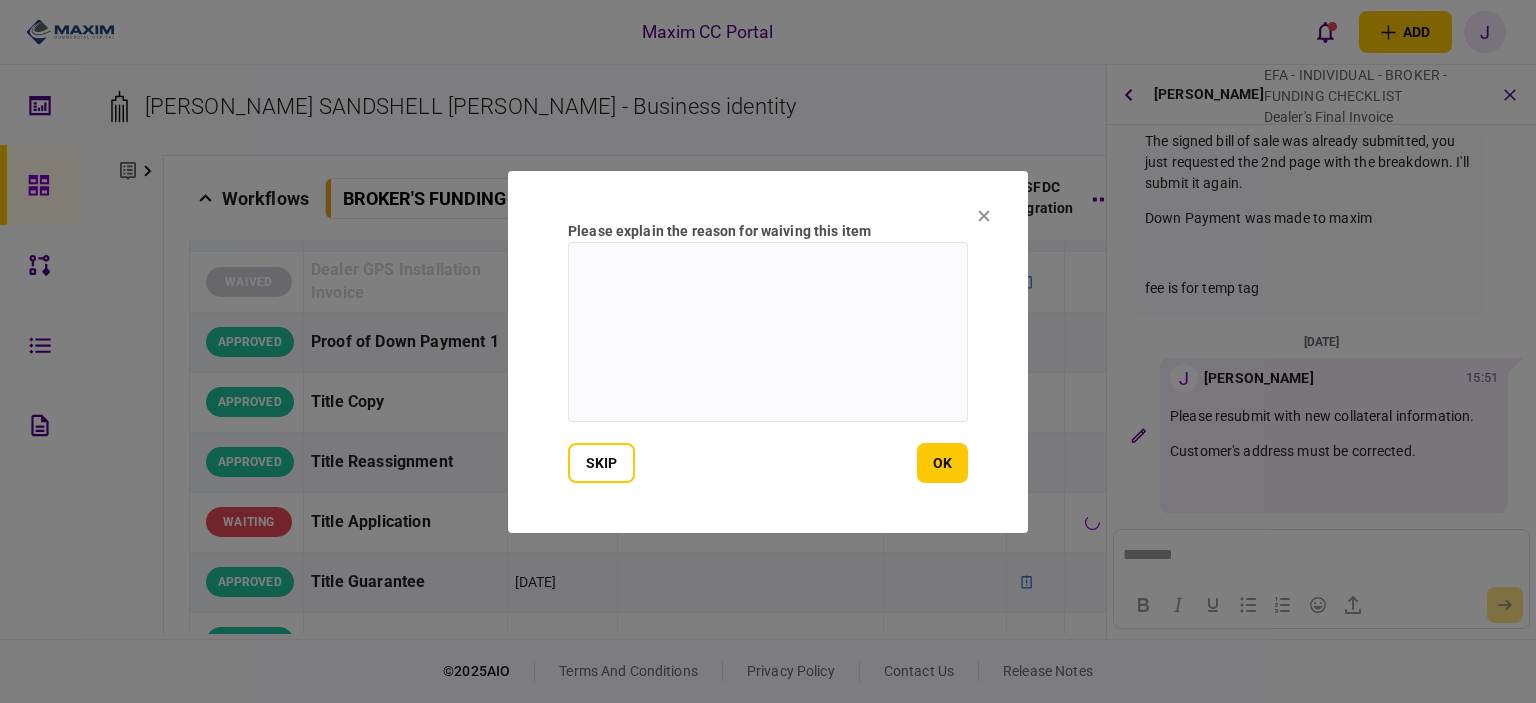 click at bounding box center [768, 332] 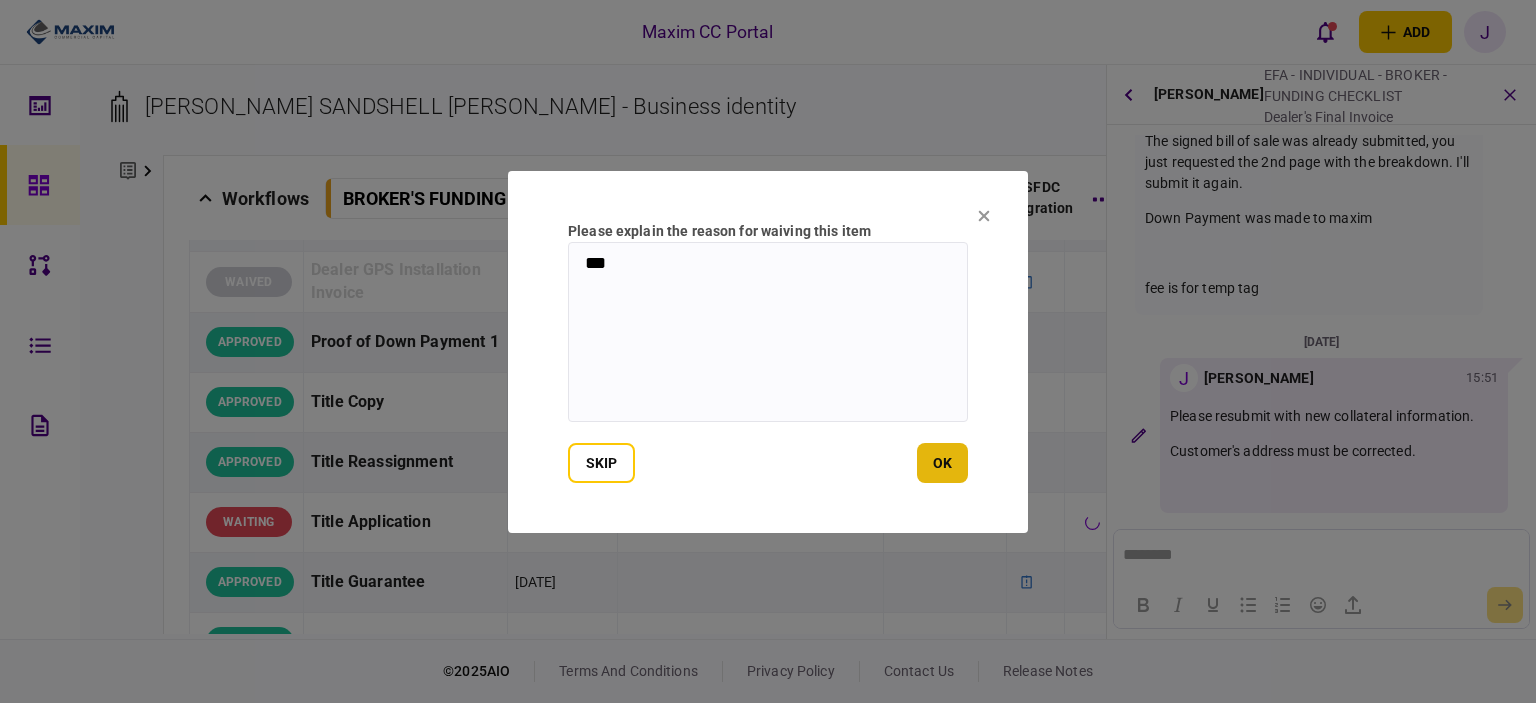type on "***" 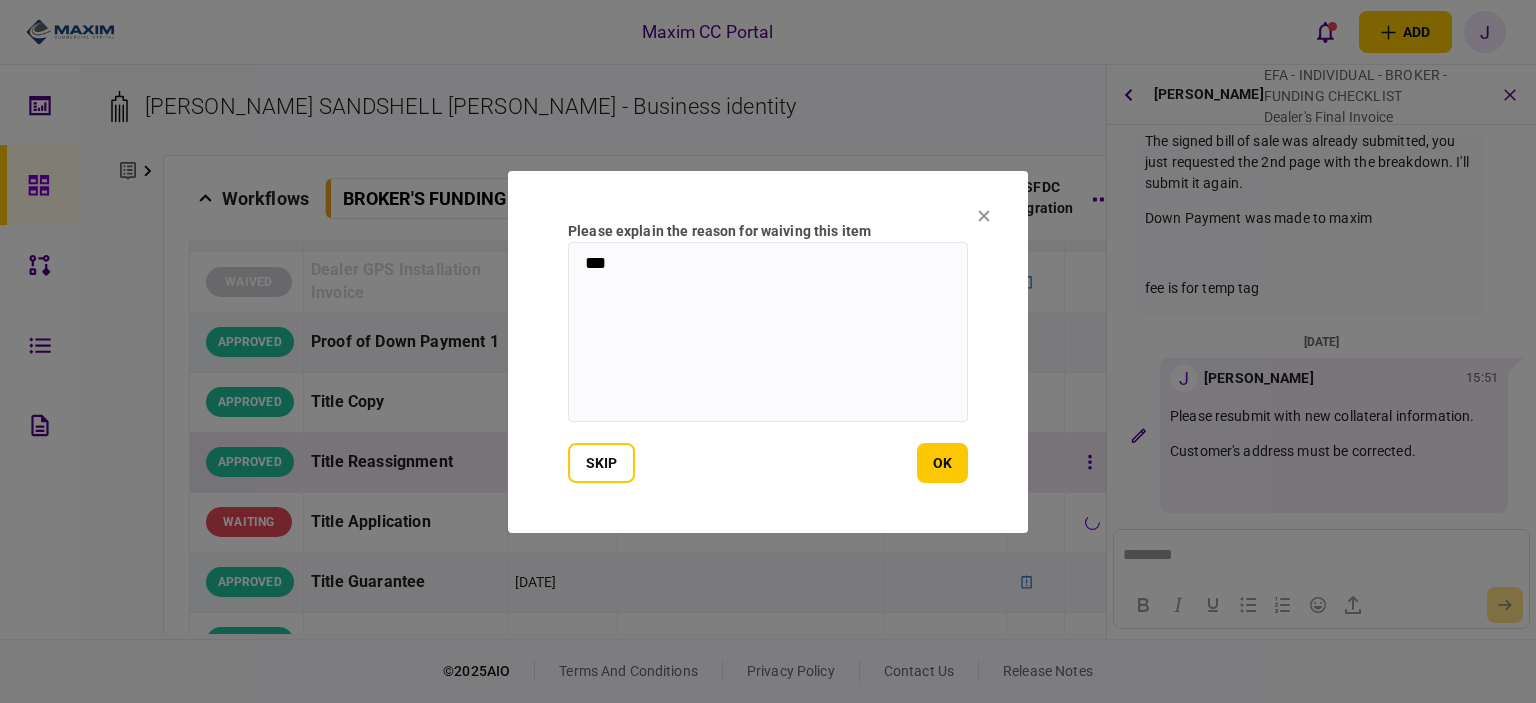 click on "ok" at bounding box center [942, 463] 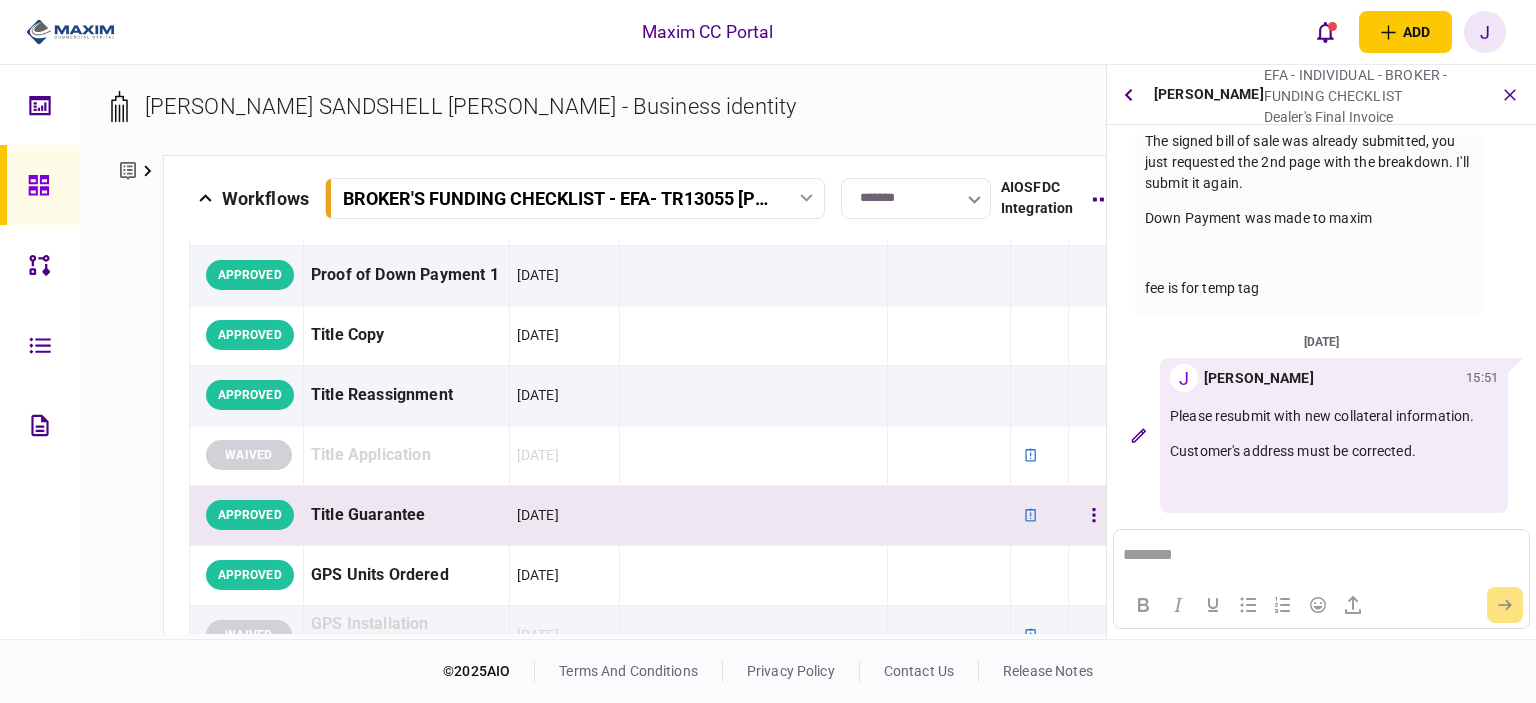scroll, scrollTop: 1445, scrollLeft: 0, axis: vertical 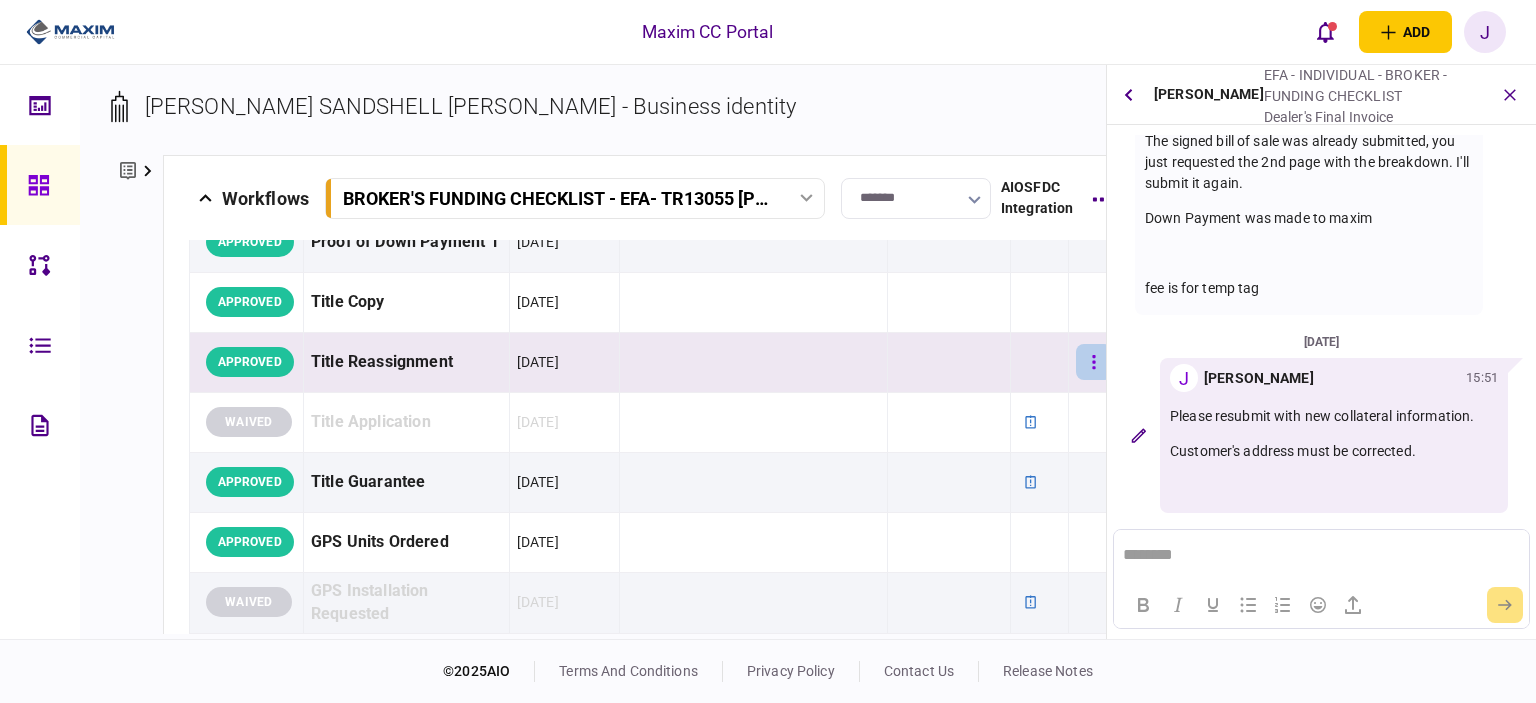 click at bounding box center [1094, 362] 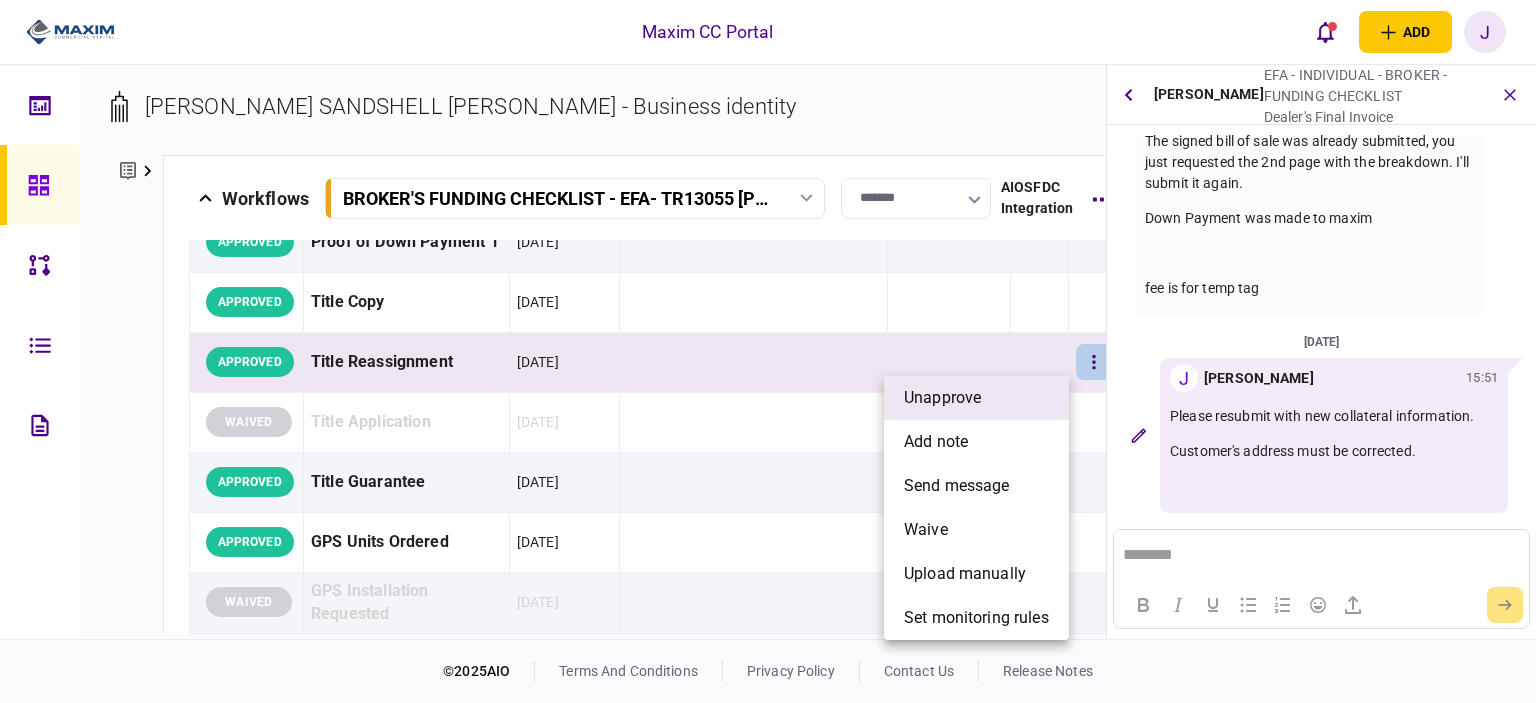 click on "unapprove" at bounding box center [976, 398] 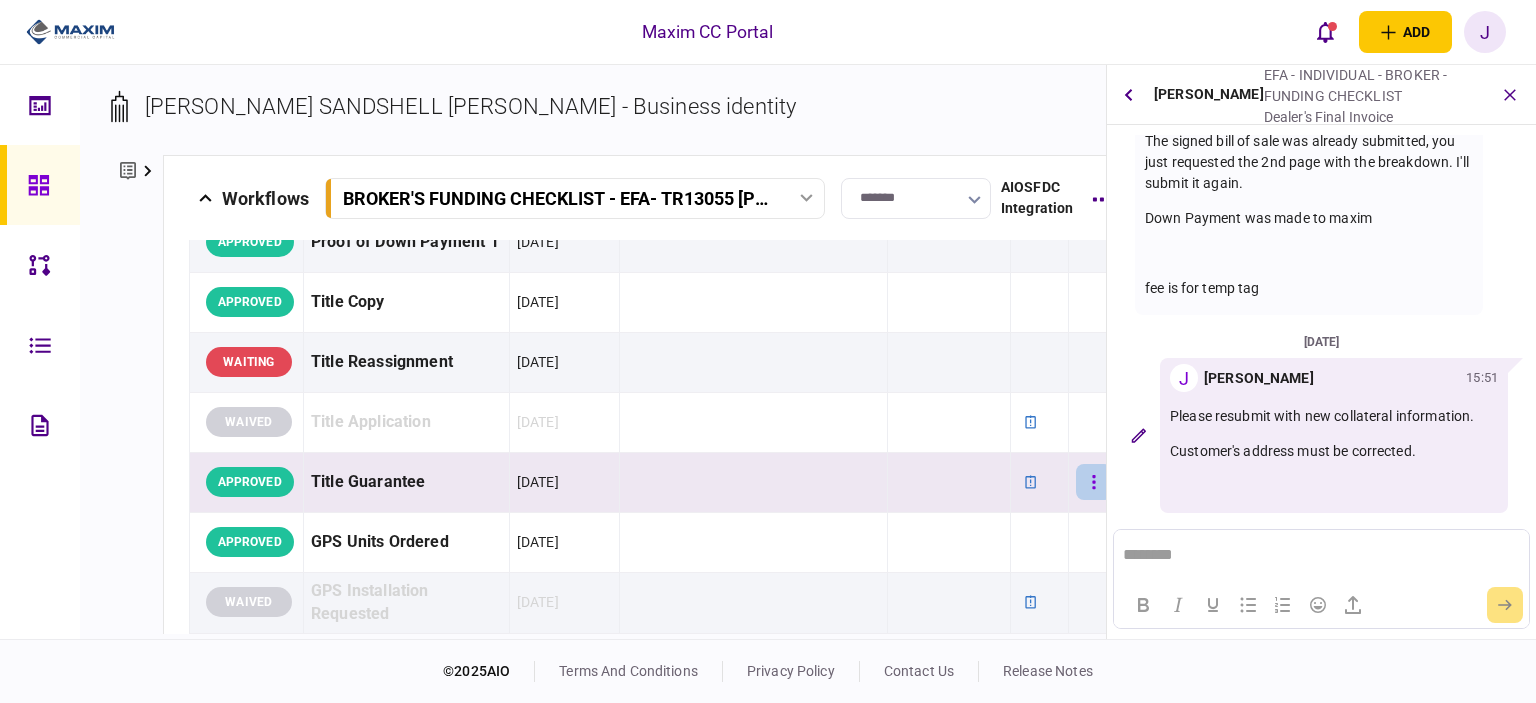 click 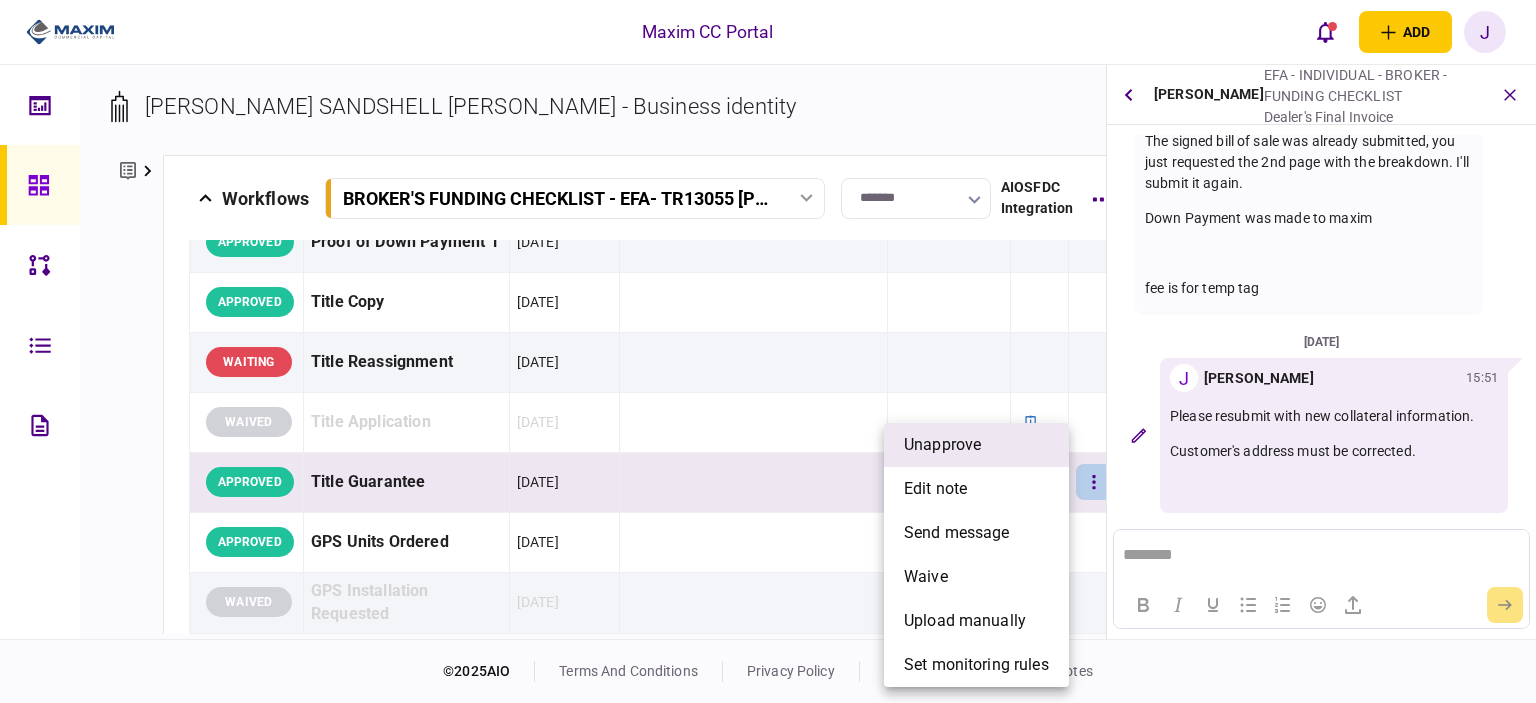 click on "unapprove" at bounding box center [976, 445] 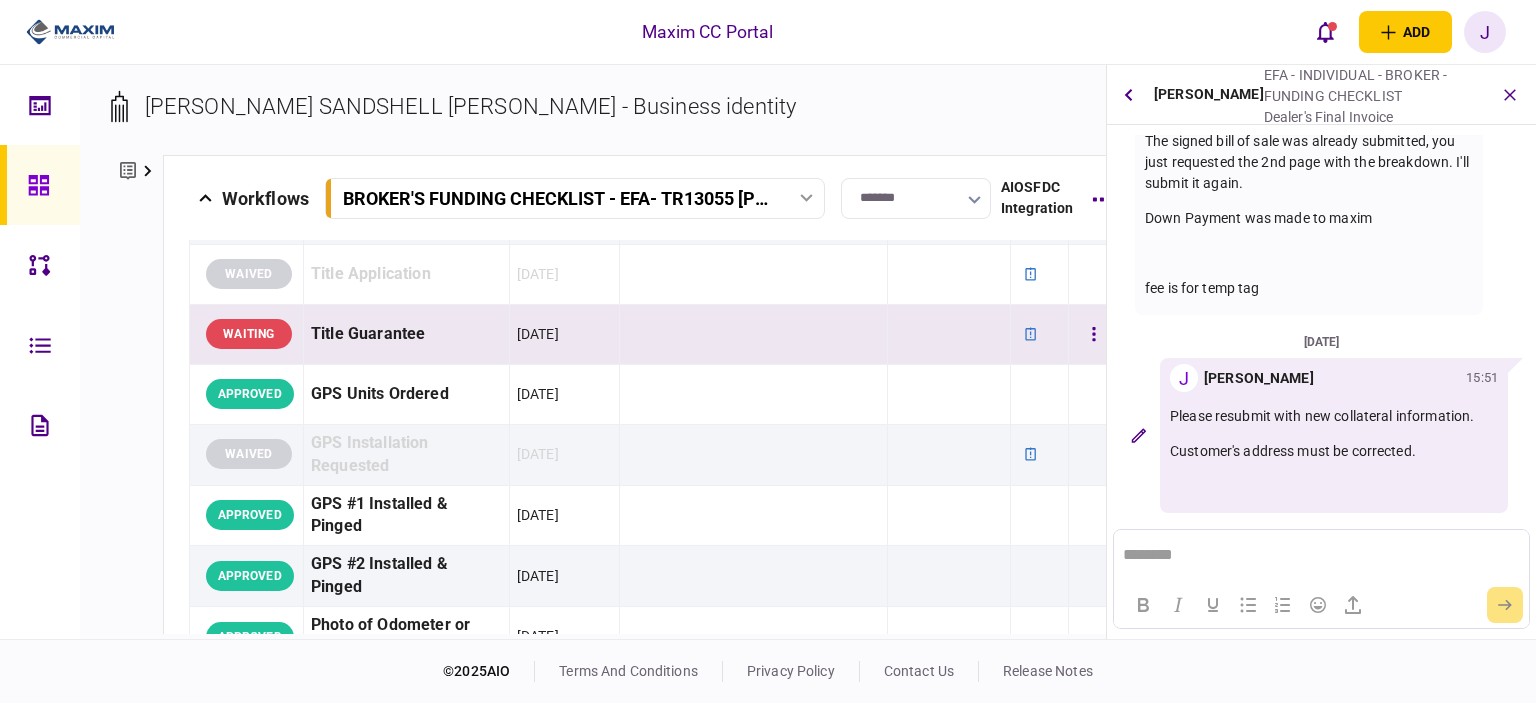 scroll, scrollTop: 1645, scrollLeft: 0, axis: vertical 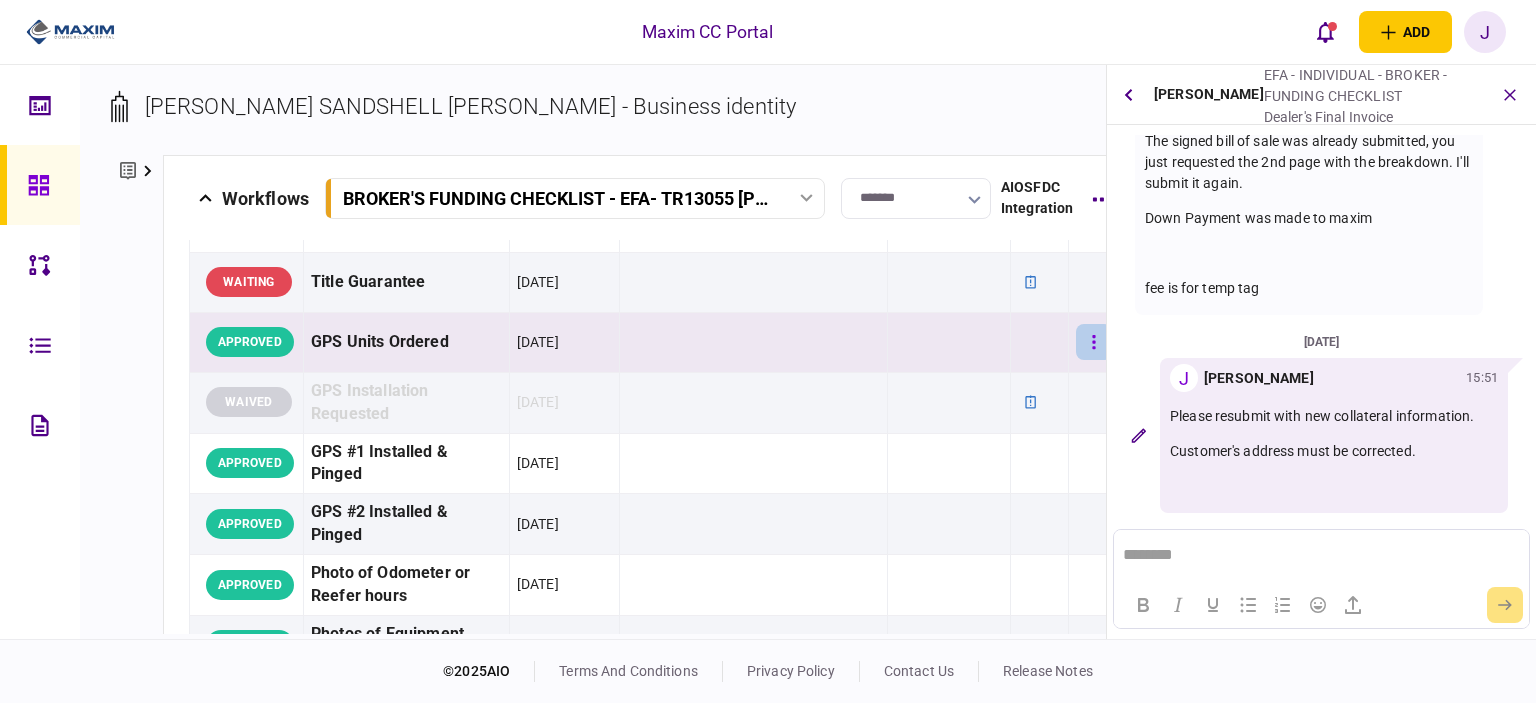 click 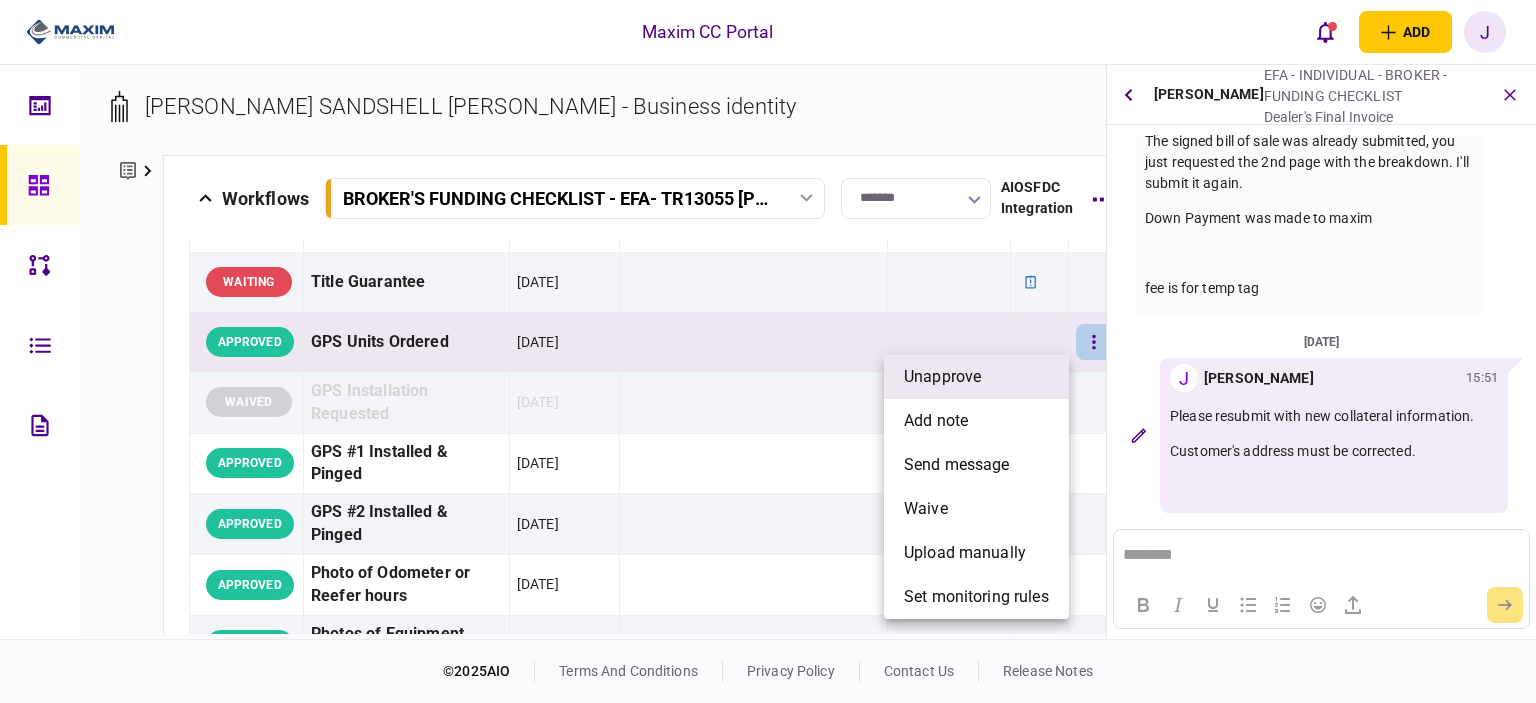 click on "unapprove" at bounding box center (976, 377) 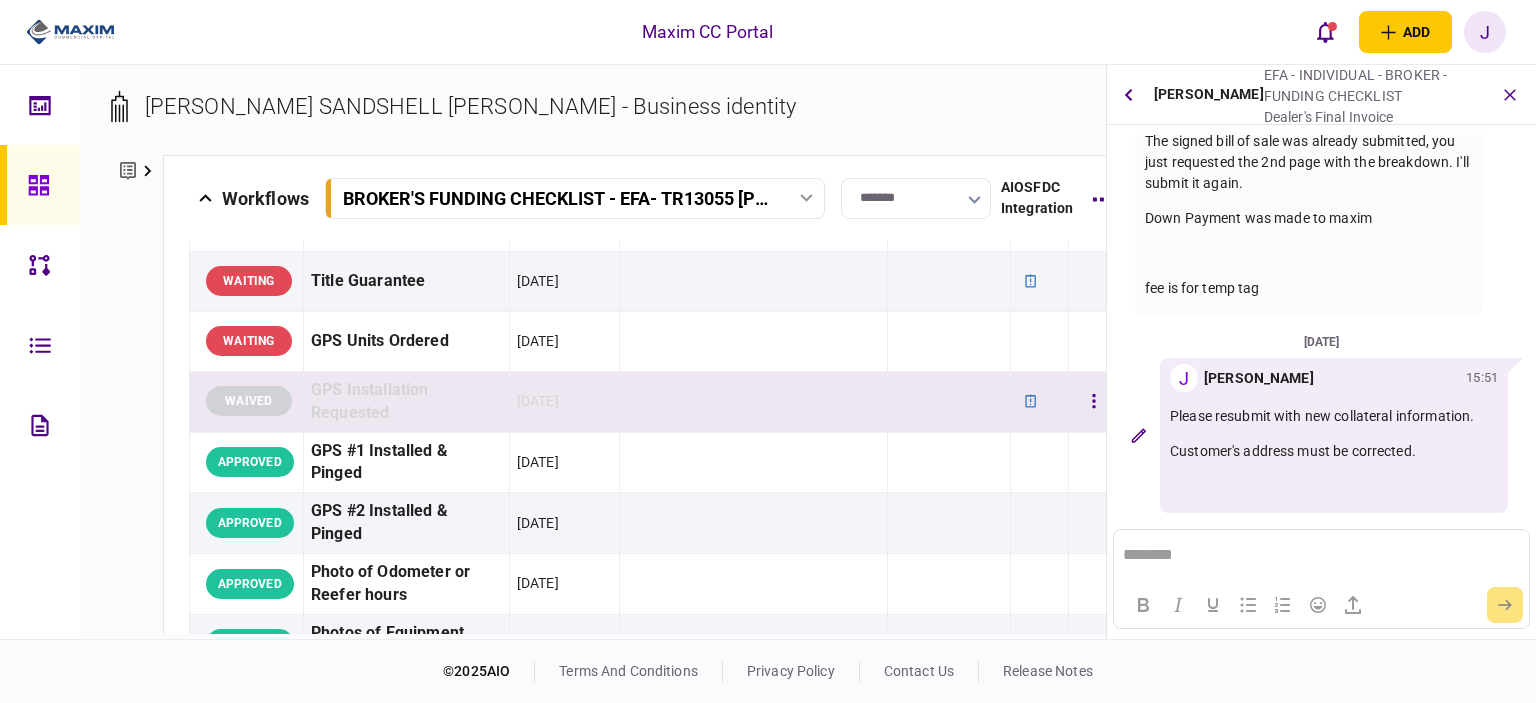 scroll, scrollTop: 1645, scrollLeft: 0, axis: vertical 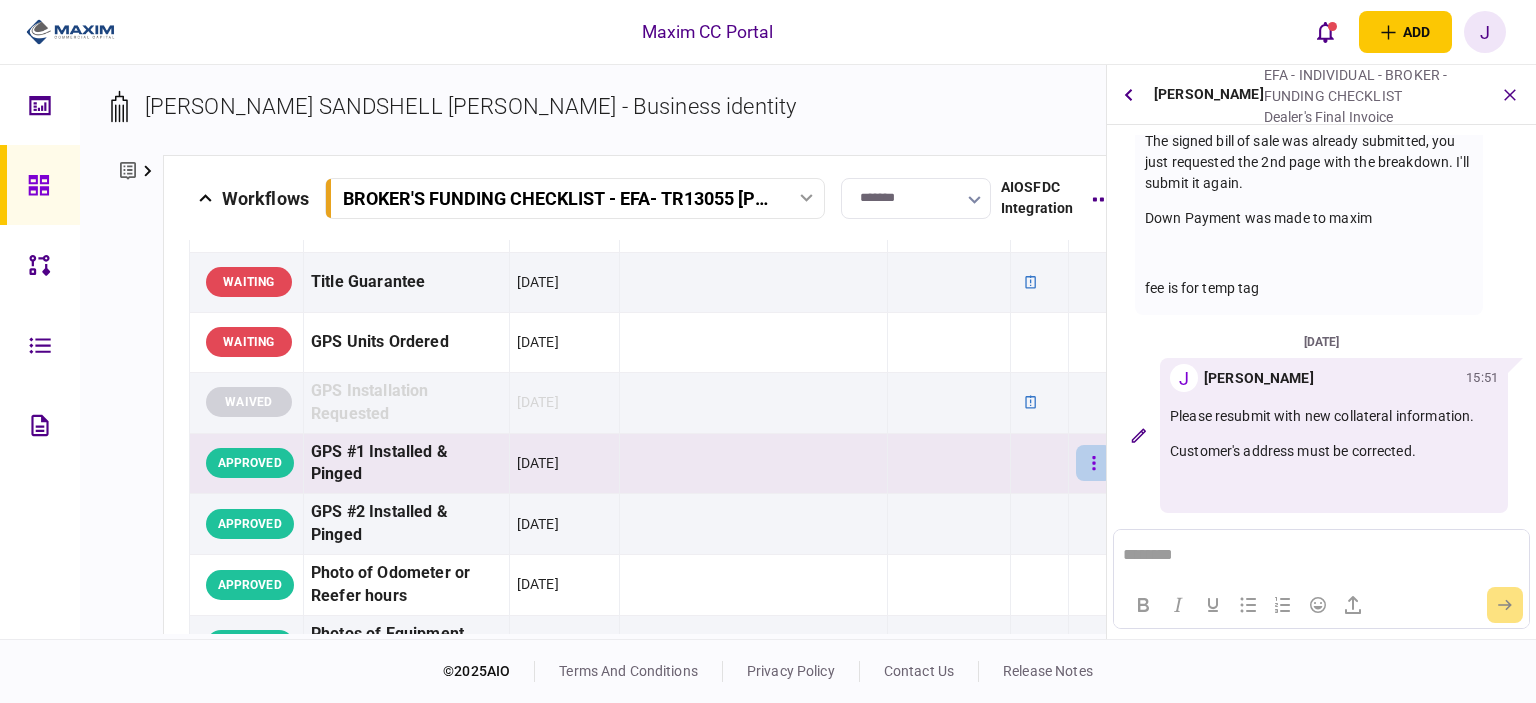 click at bounding box center (1094, 463) 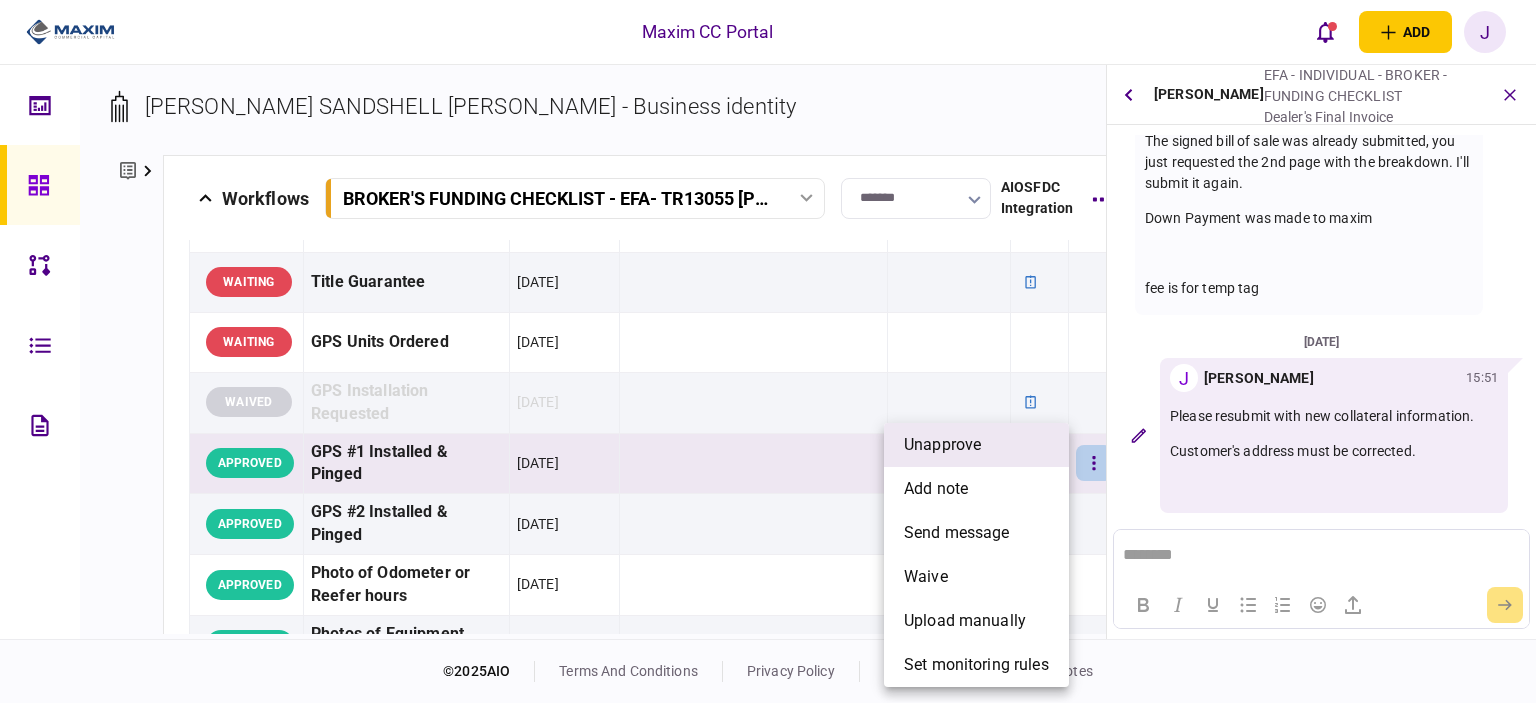 click on "unapprove" at bounding box center (976, 445) 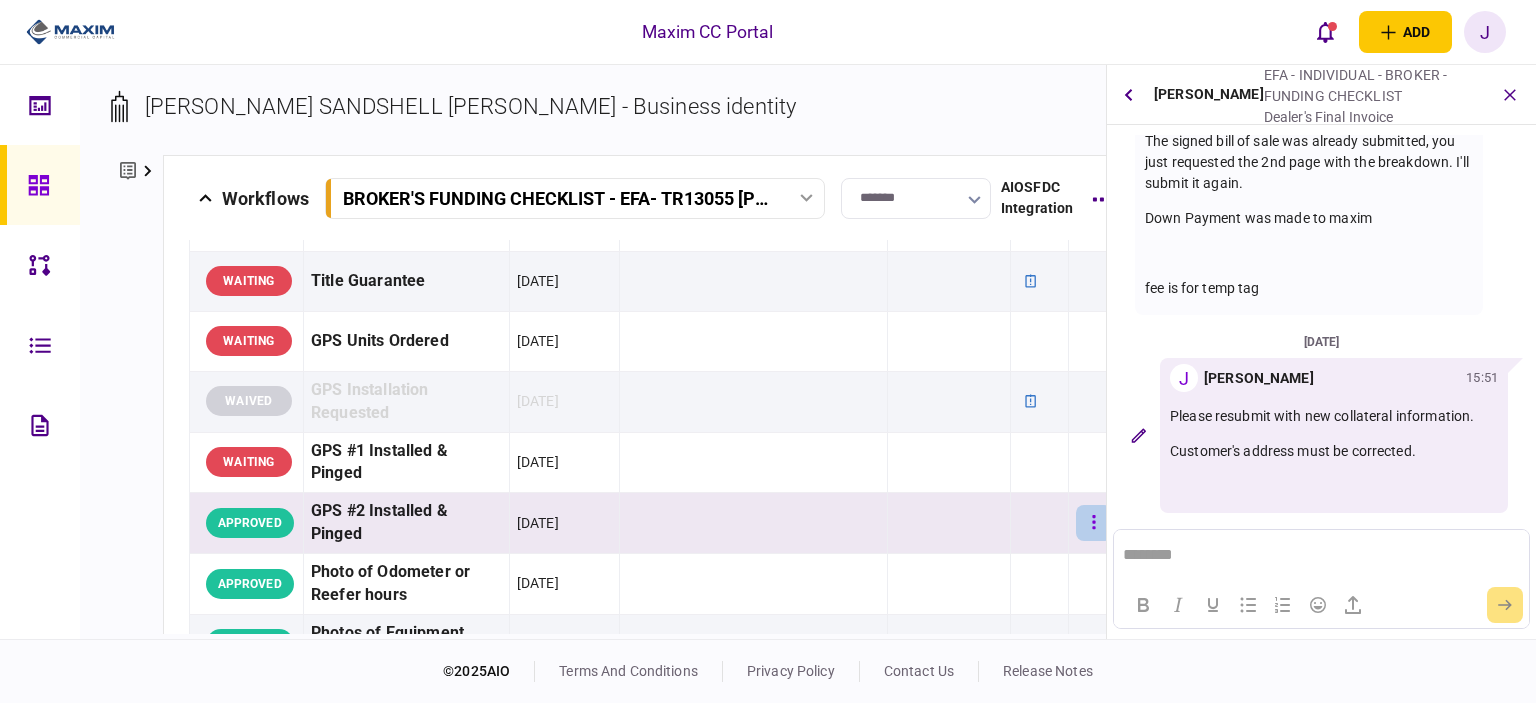 scroll, scrollTop: 1645, scrollLeft: 0, axis: vertical 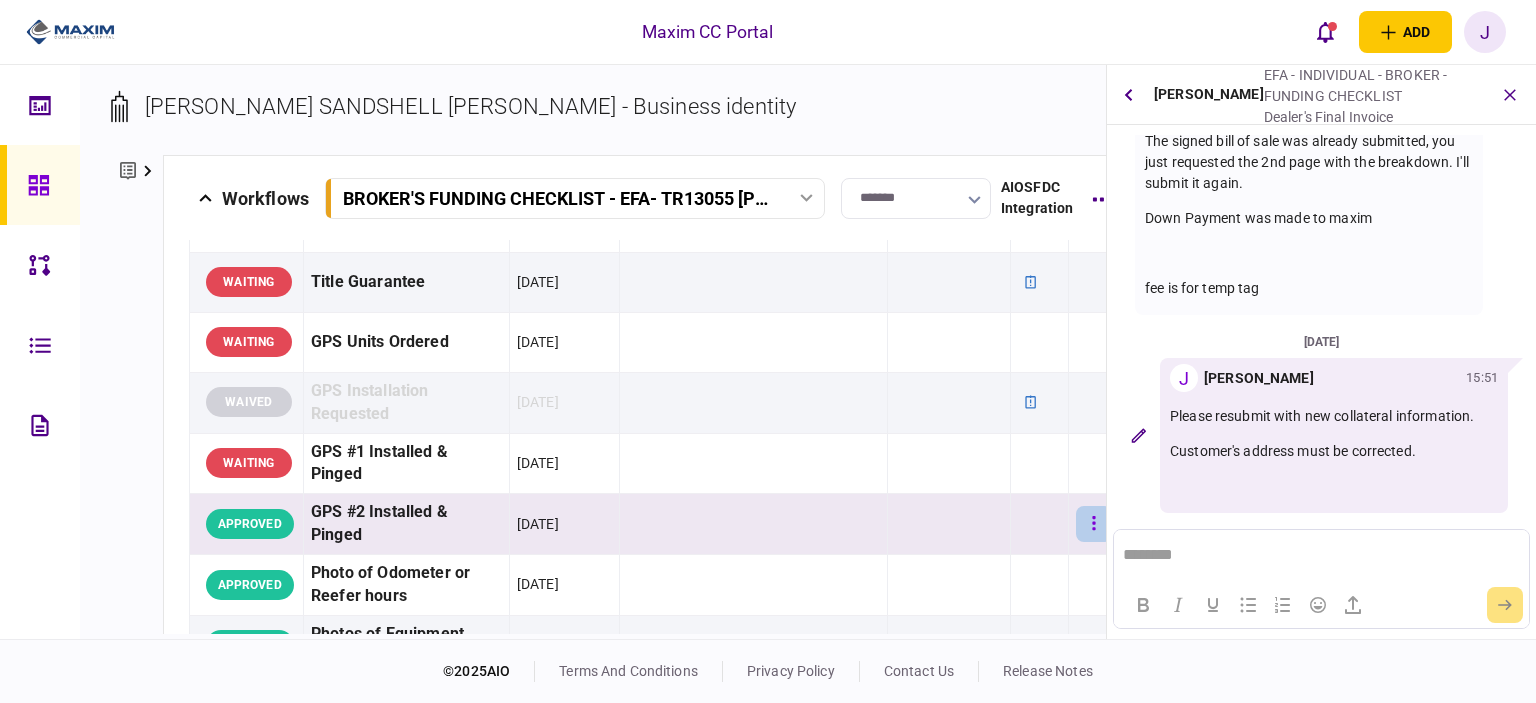 click at bounding box center (1094, 524) 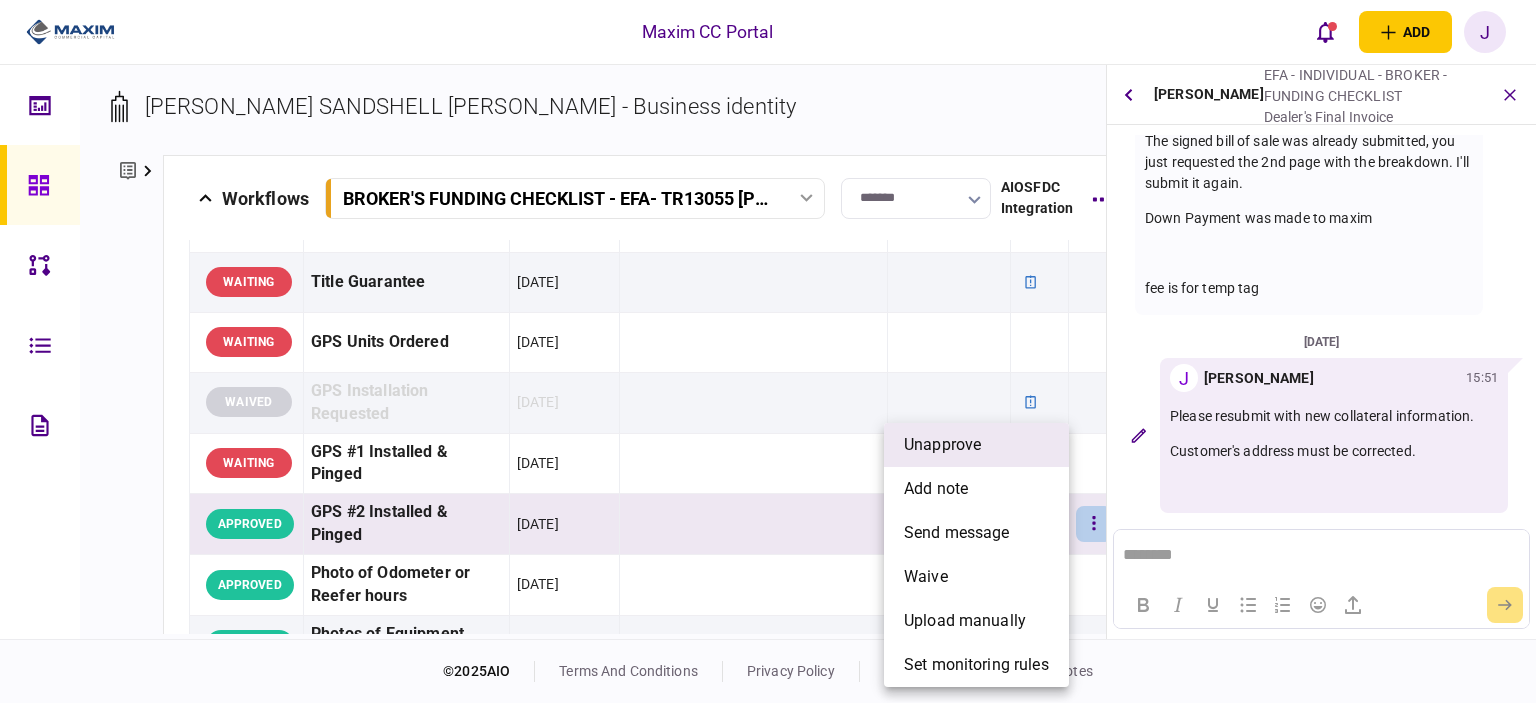 click on "unapprove" at bounding box center (942, 445) 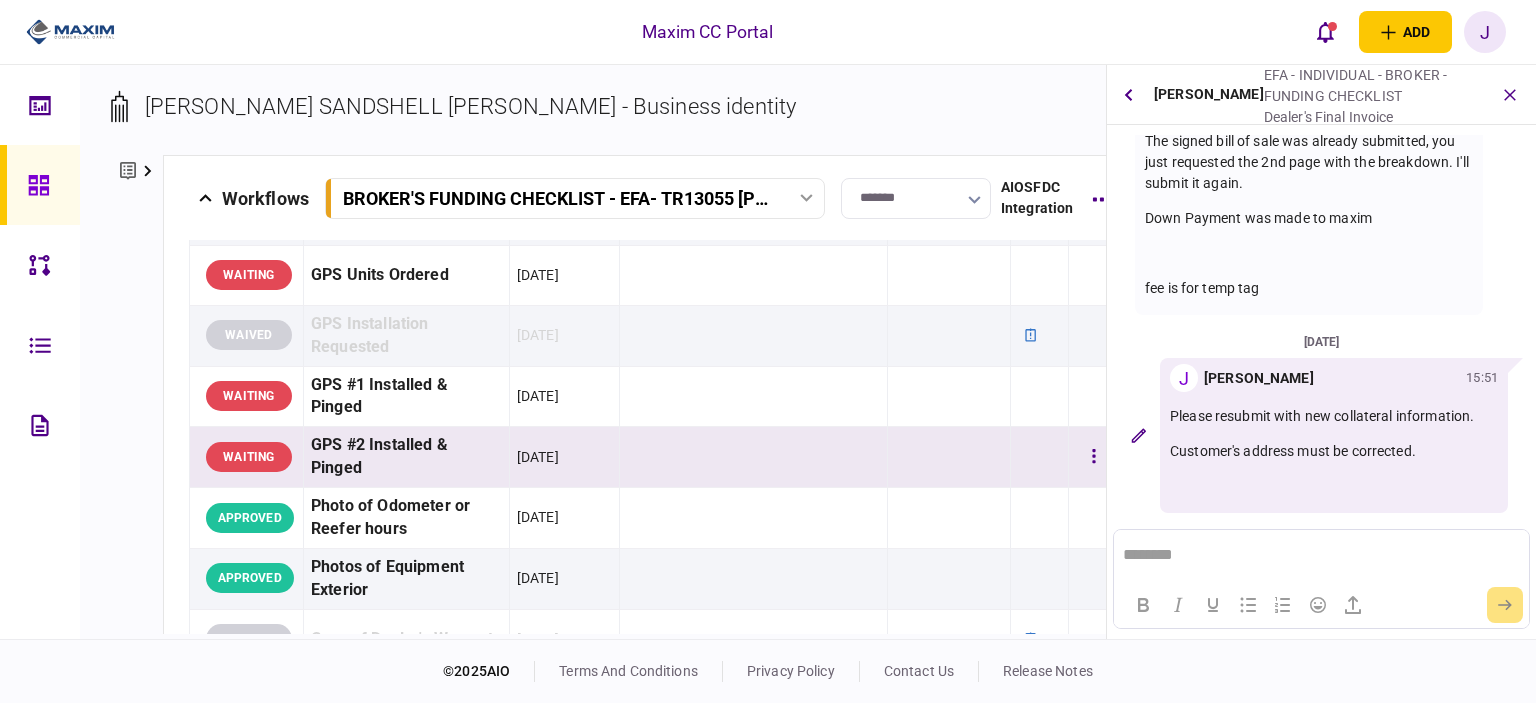 scroll, scrollTop: 1745, scrollLeft: 0, axis: vertical 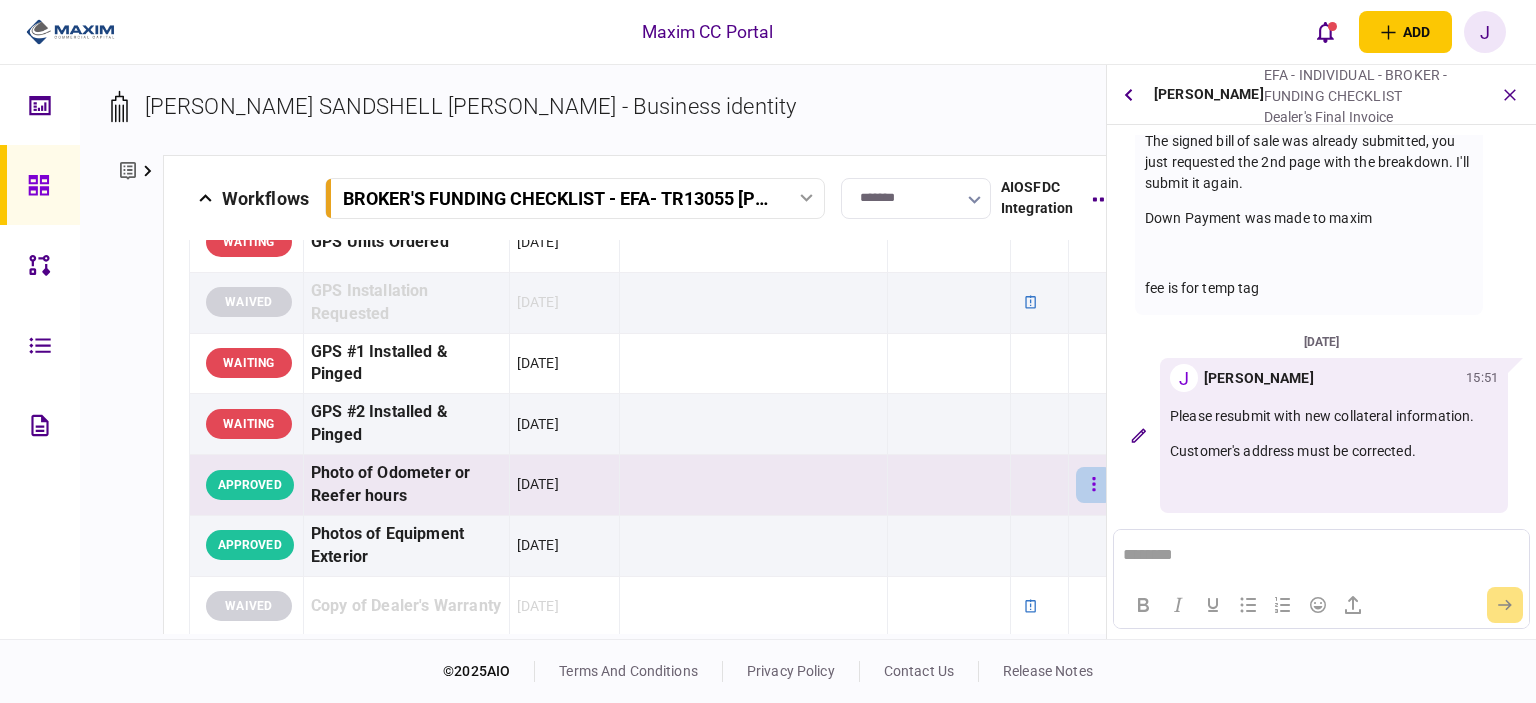 click at bounding box center (1094, 485) 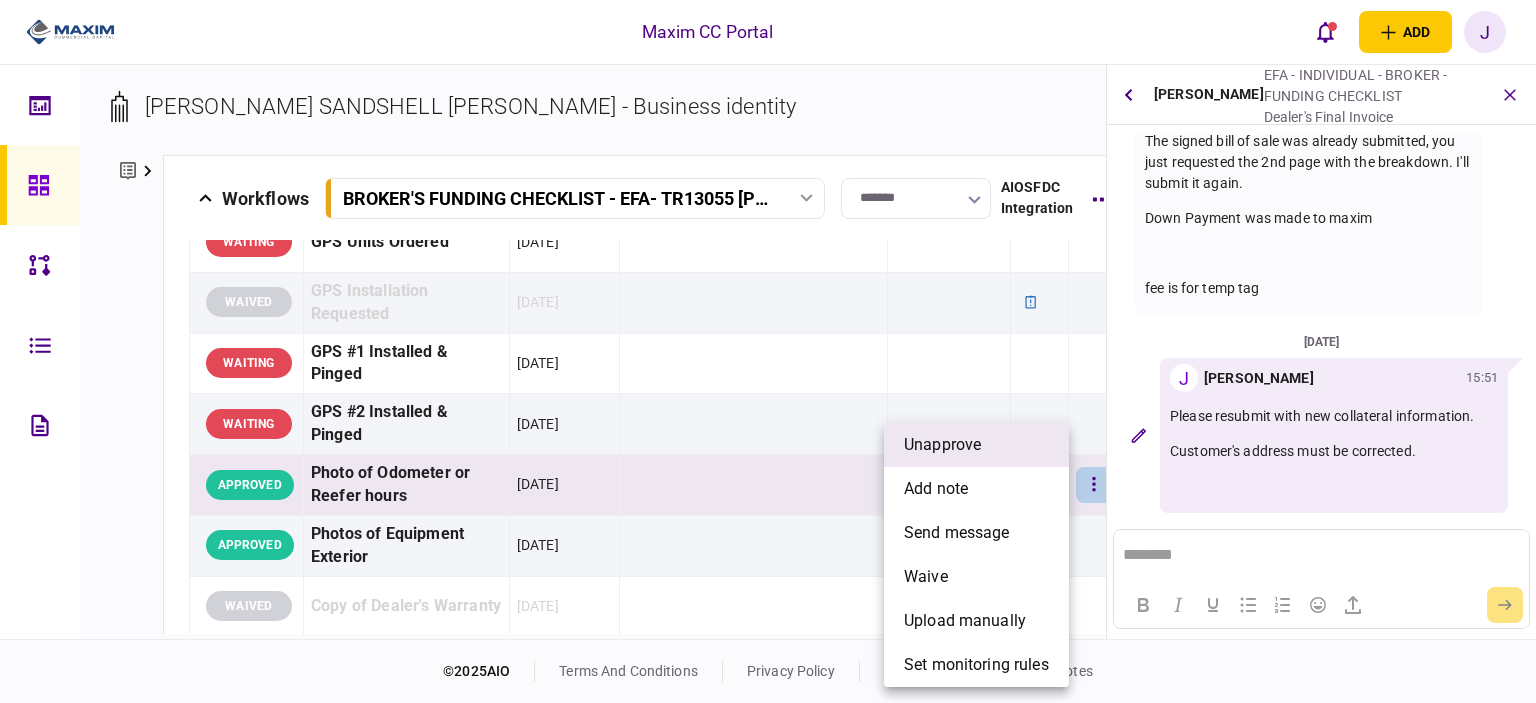 click on "unapprove" at bounding box center (976, 445) 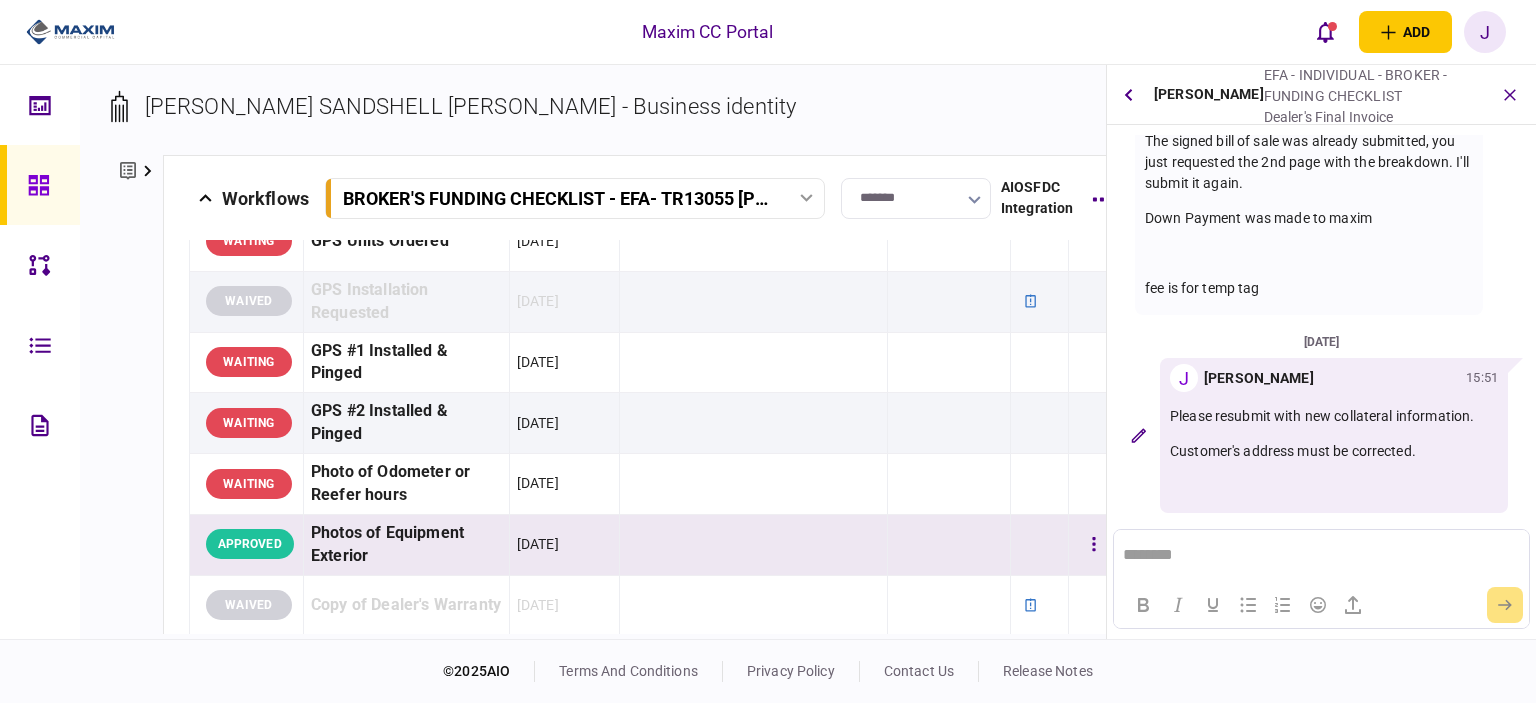 scroll, scrollTop: 1745, scrollLeft: 0, axis: vertical 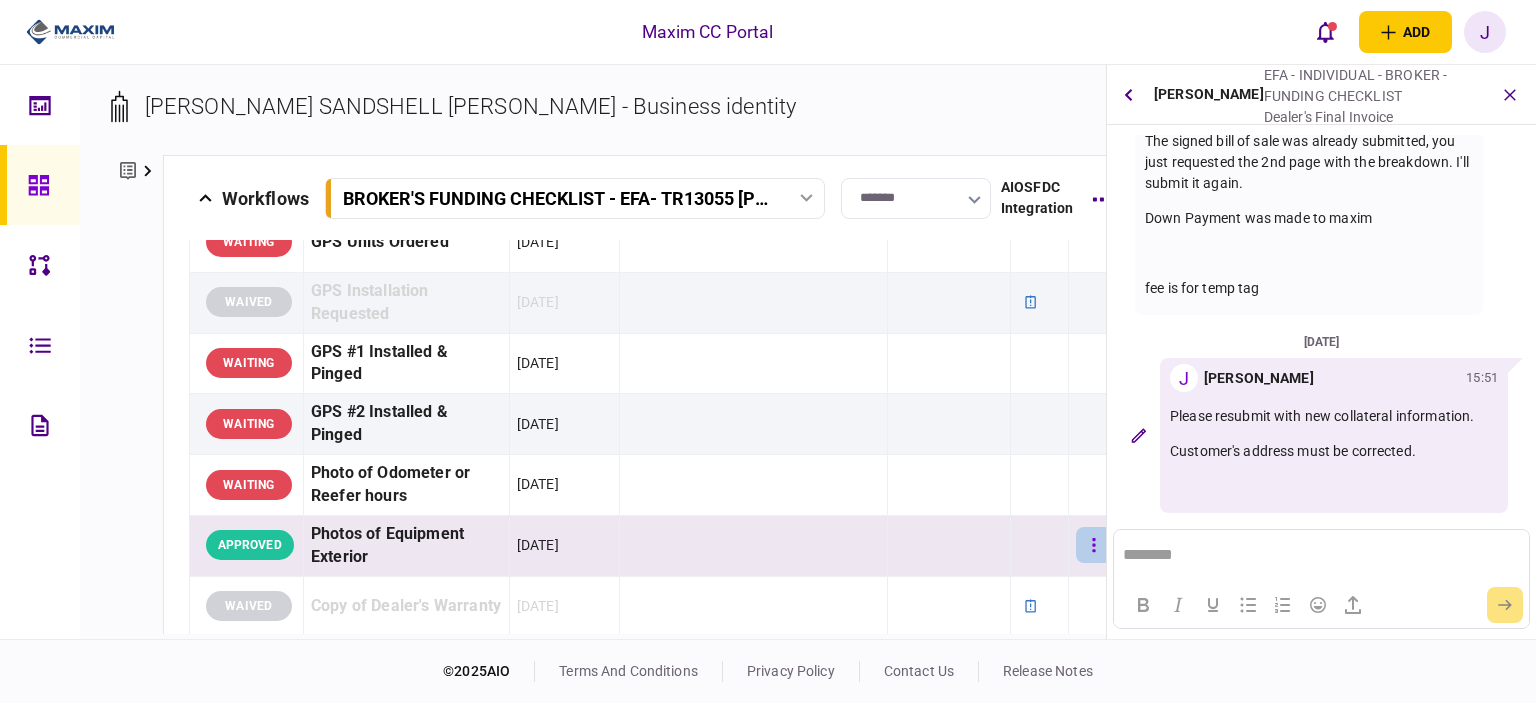 click at bounding box center [1094, 545] 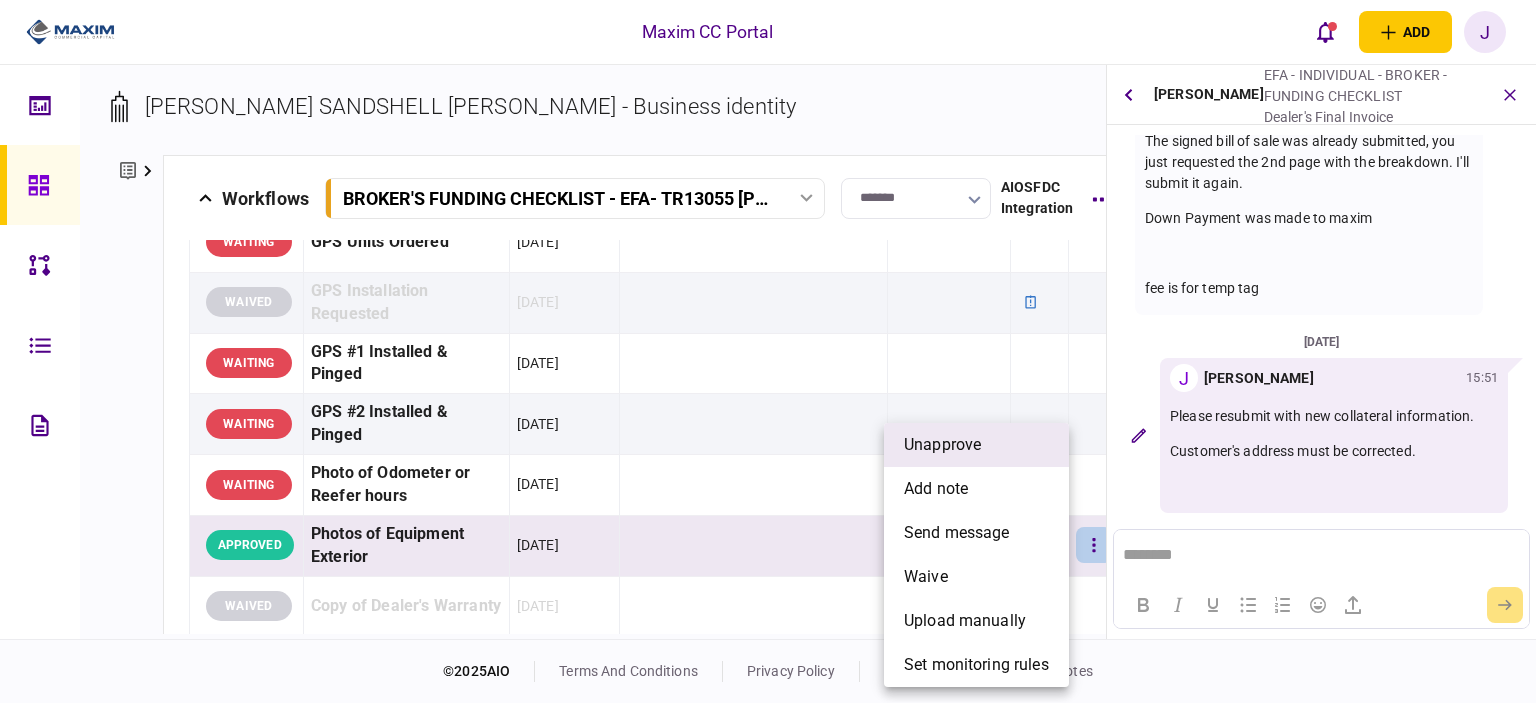 click on "unapprove" at bounding box center (976, 445) 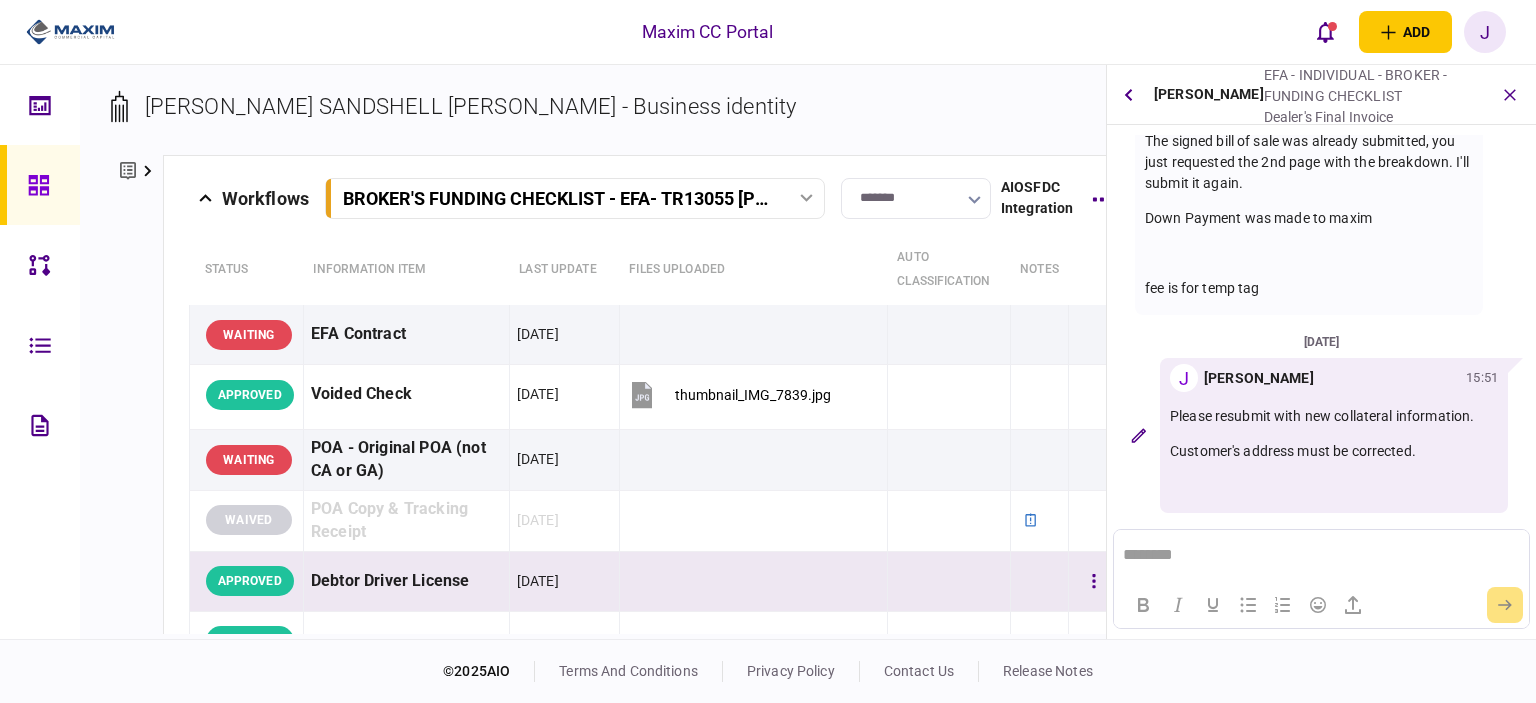 scroll, scrollTop: 0, scrollLeft: 0, axis: both 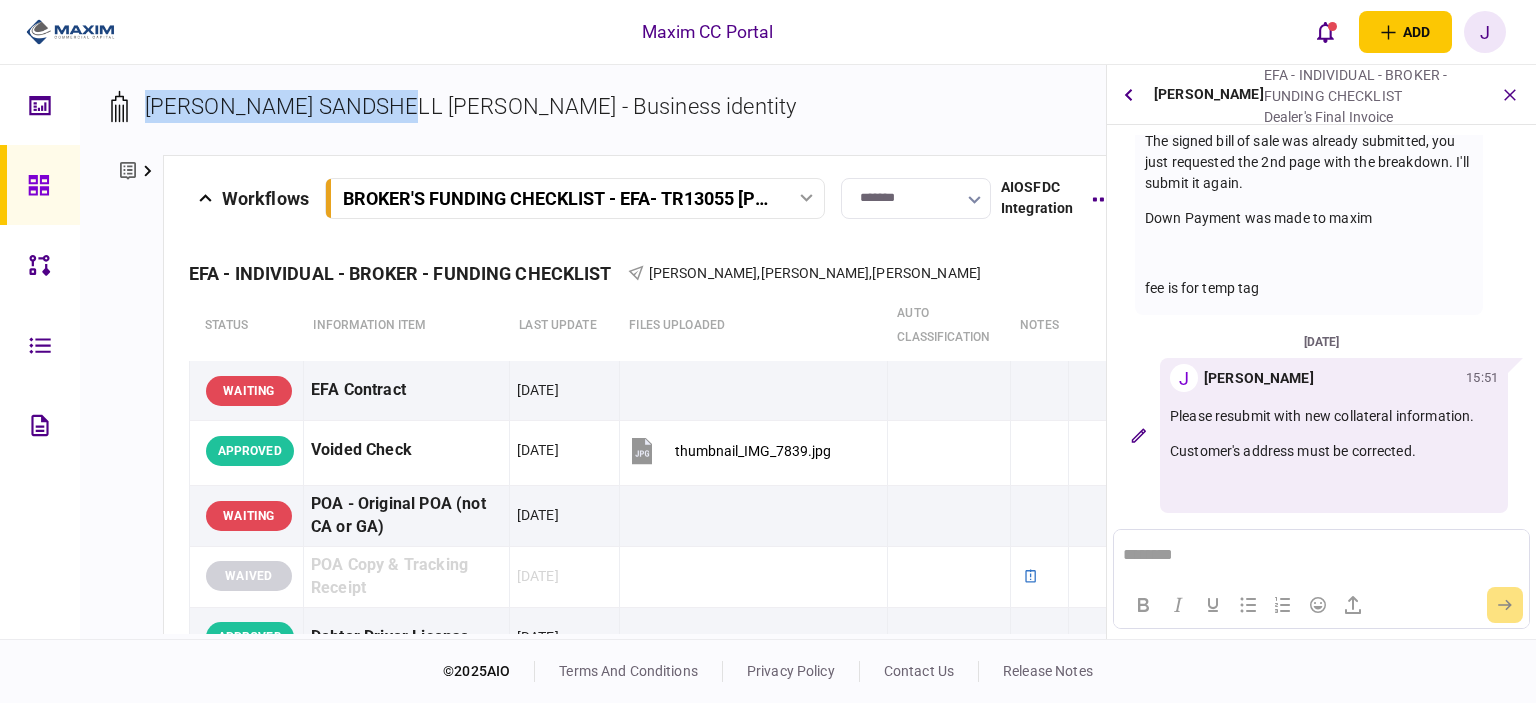 drag, startPoint x: 147, startPoint y: 107, endPoint x: 408, endPoint y: 115, distance: 261.1226 